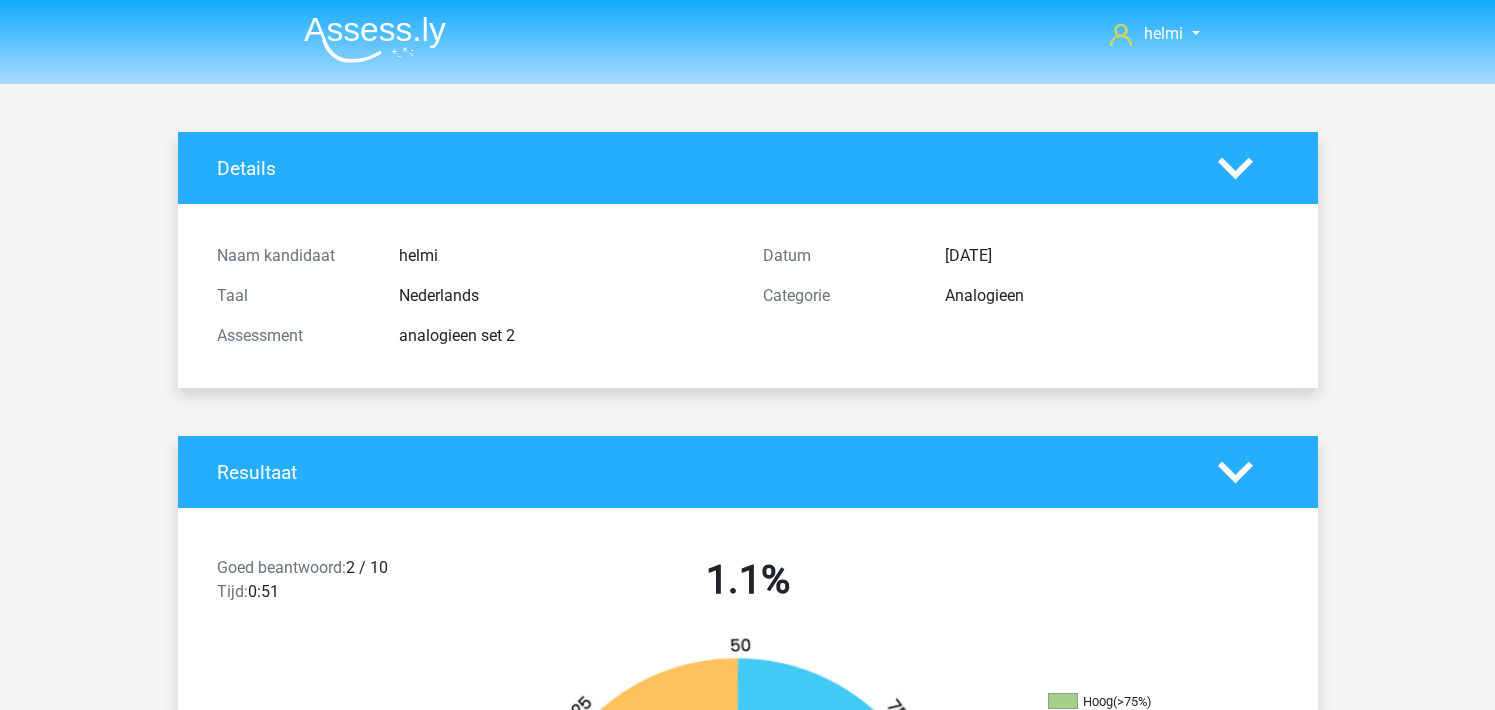scroll, scrollTop: 902, scrollLeft: 0, axis: vertical 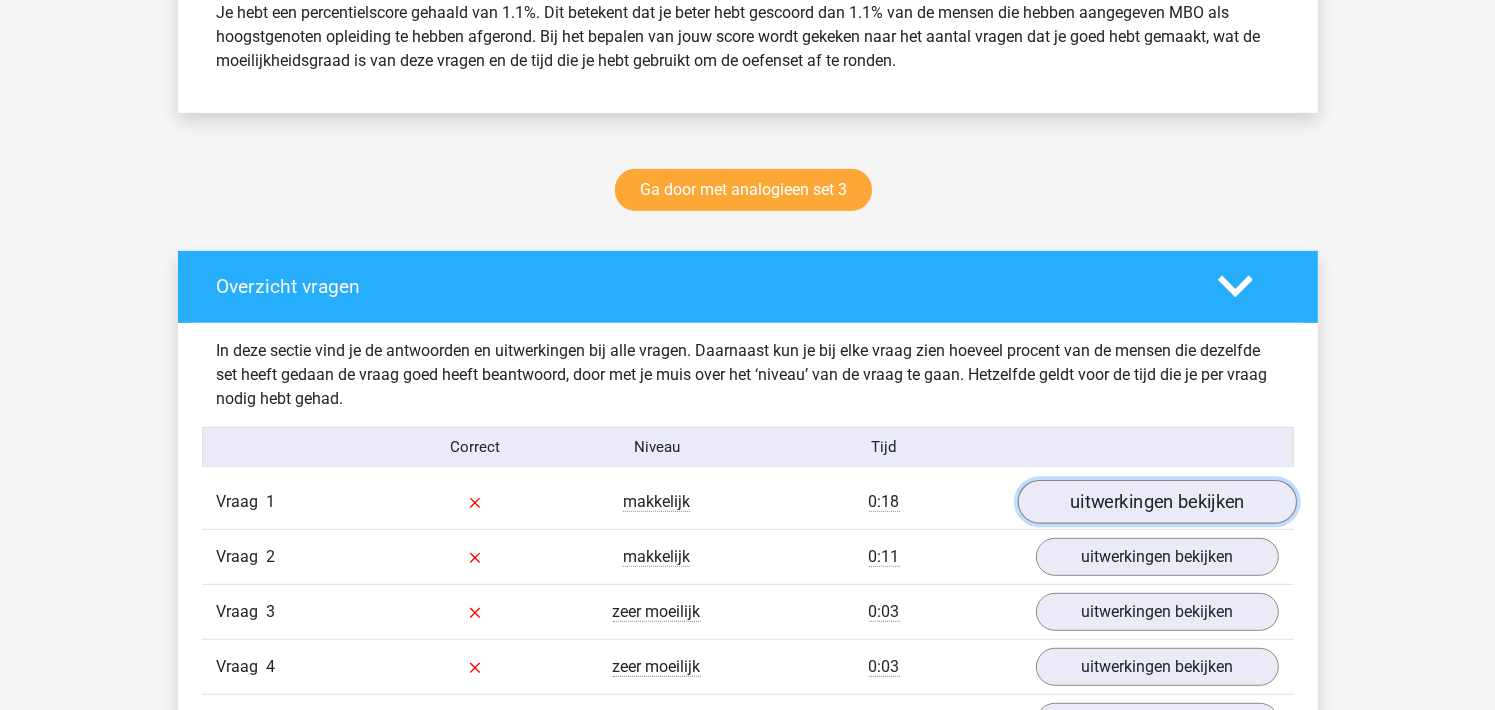 click on "uitwerkingen bekijken" at bounding box center (1156, 503) 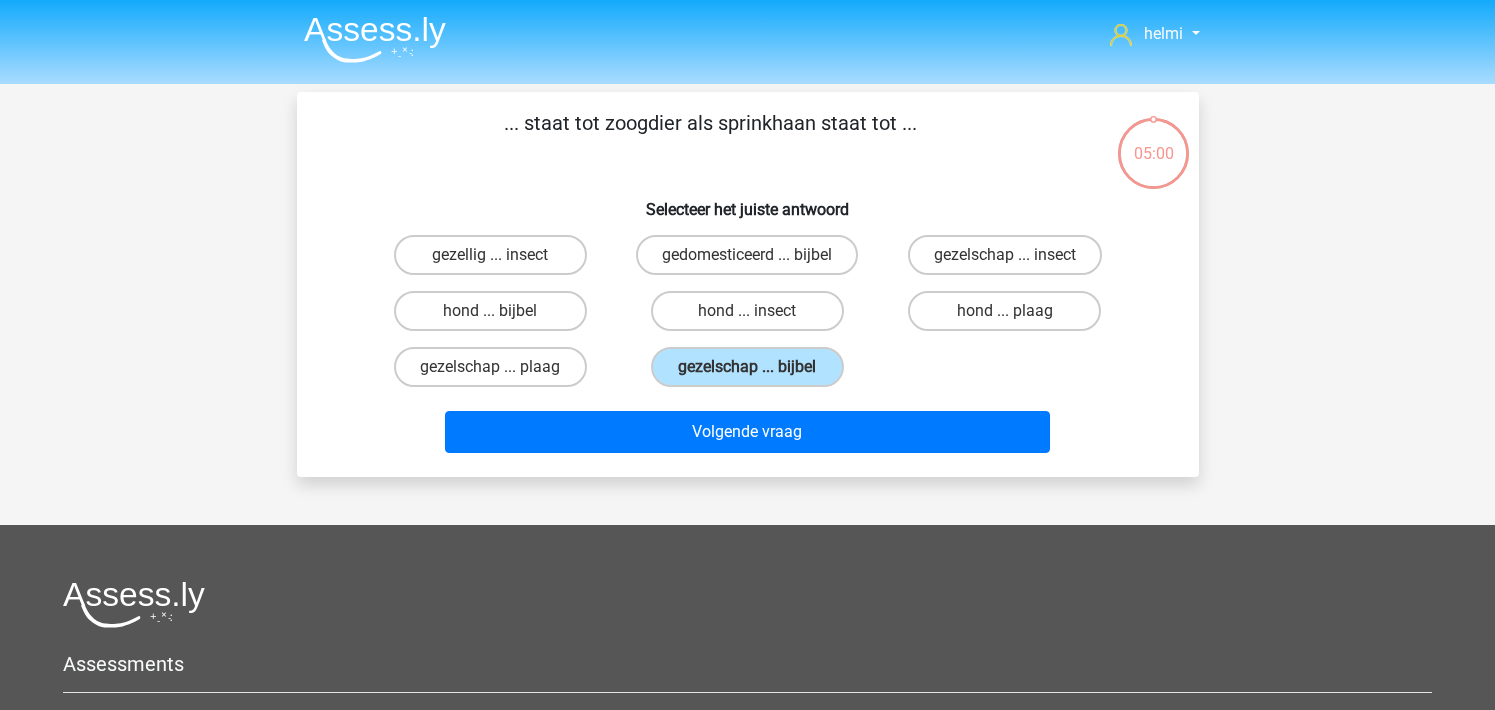 scroll, scrollTop: 92, scrollLeft: 0, axis: vertical 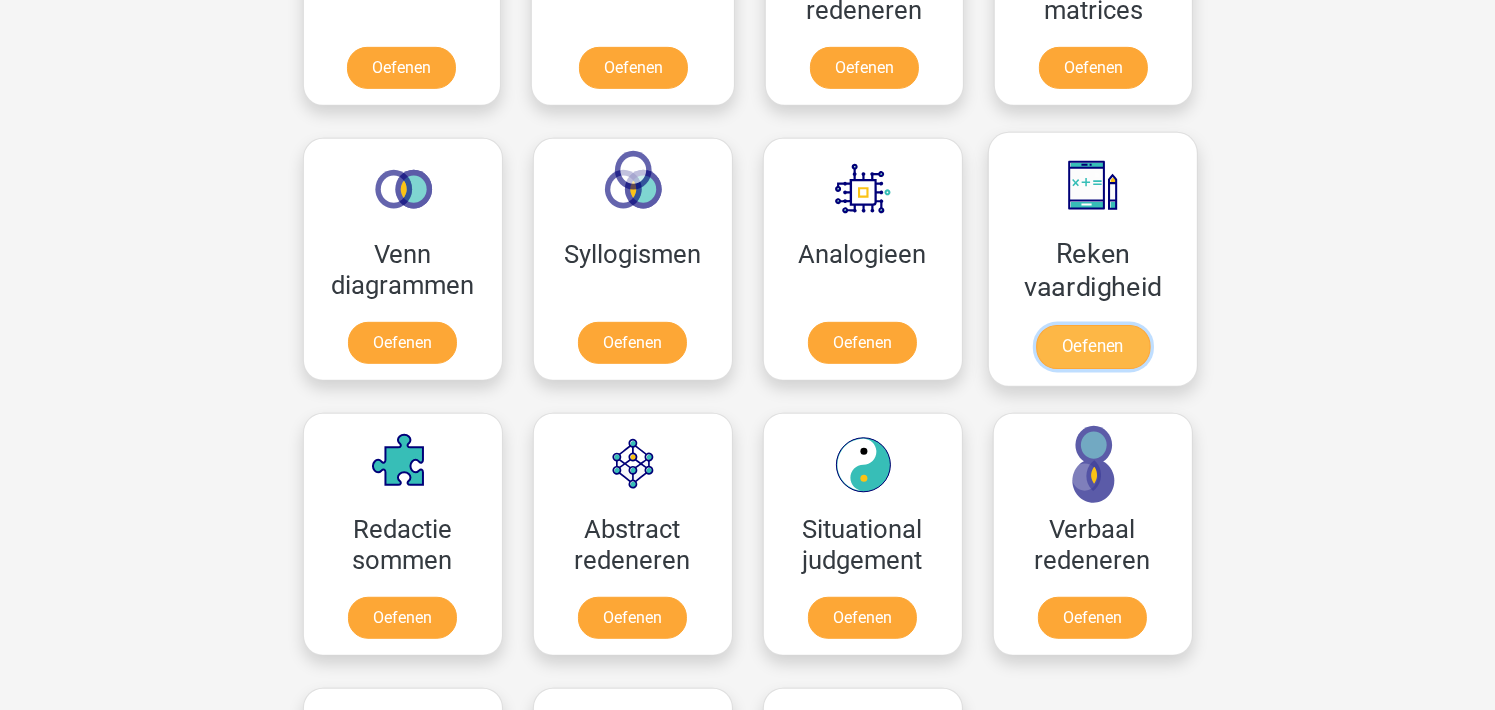 click on "Oefenen" at bounding box center [1092, 347] 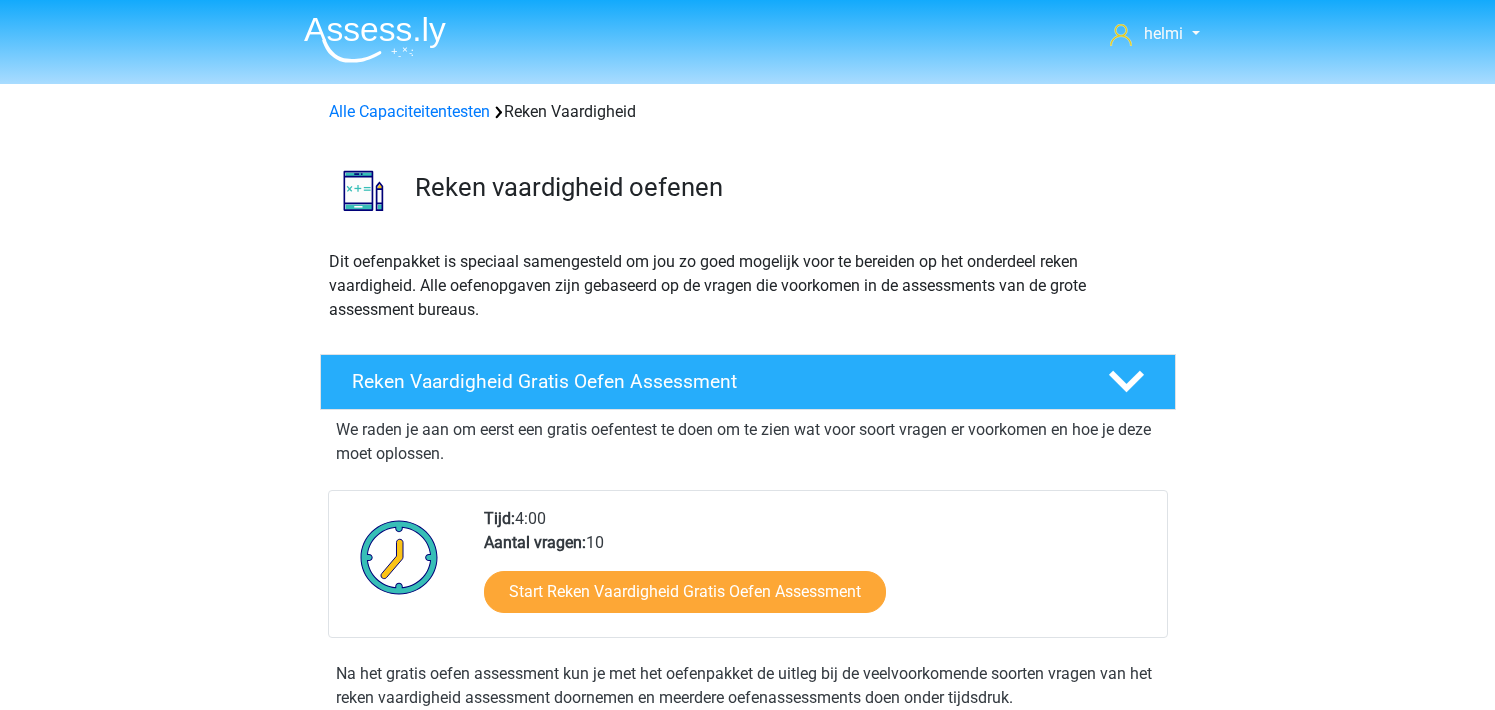 scroll, scrollTop: 0, scrollLeft: 0, axis: both 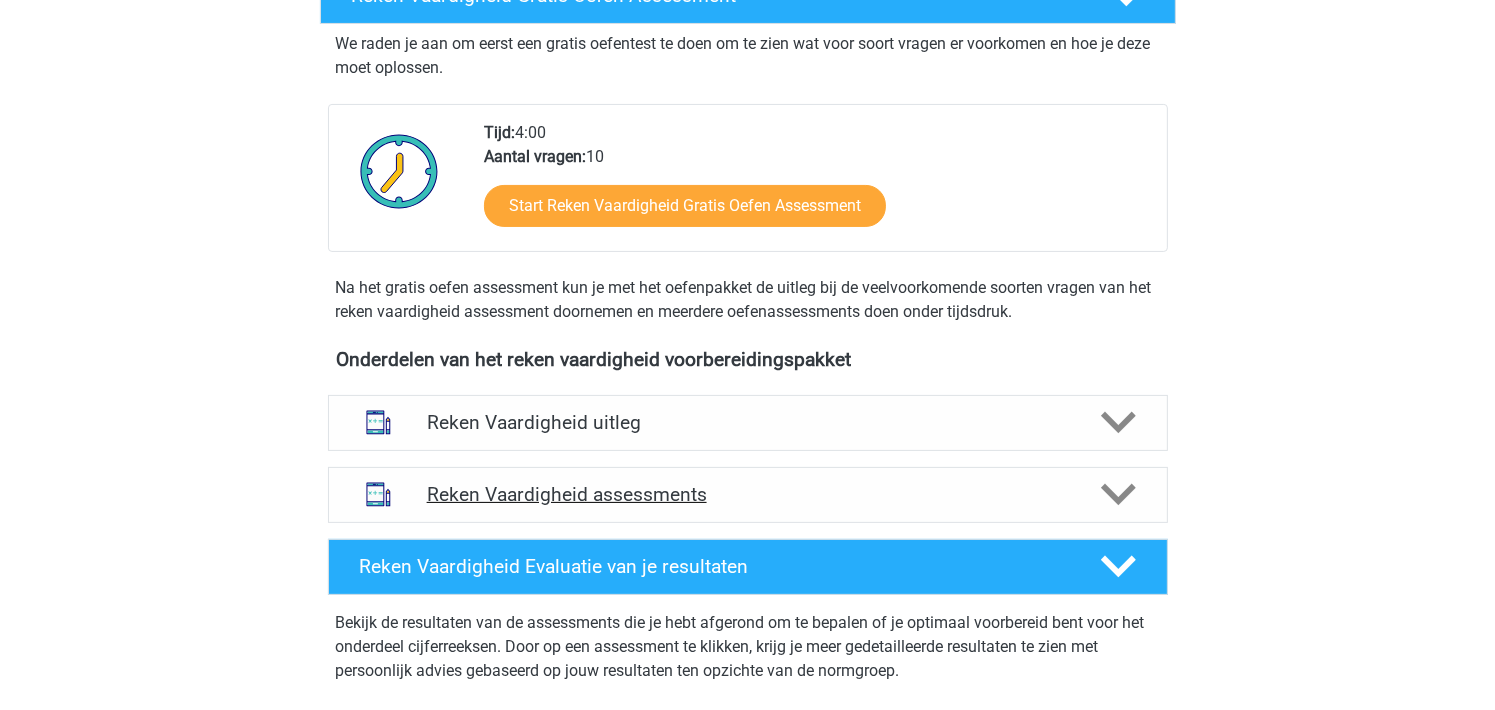 click on "Reken Vaardigheid assessments" at bounding box center [748, 494] 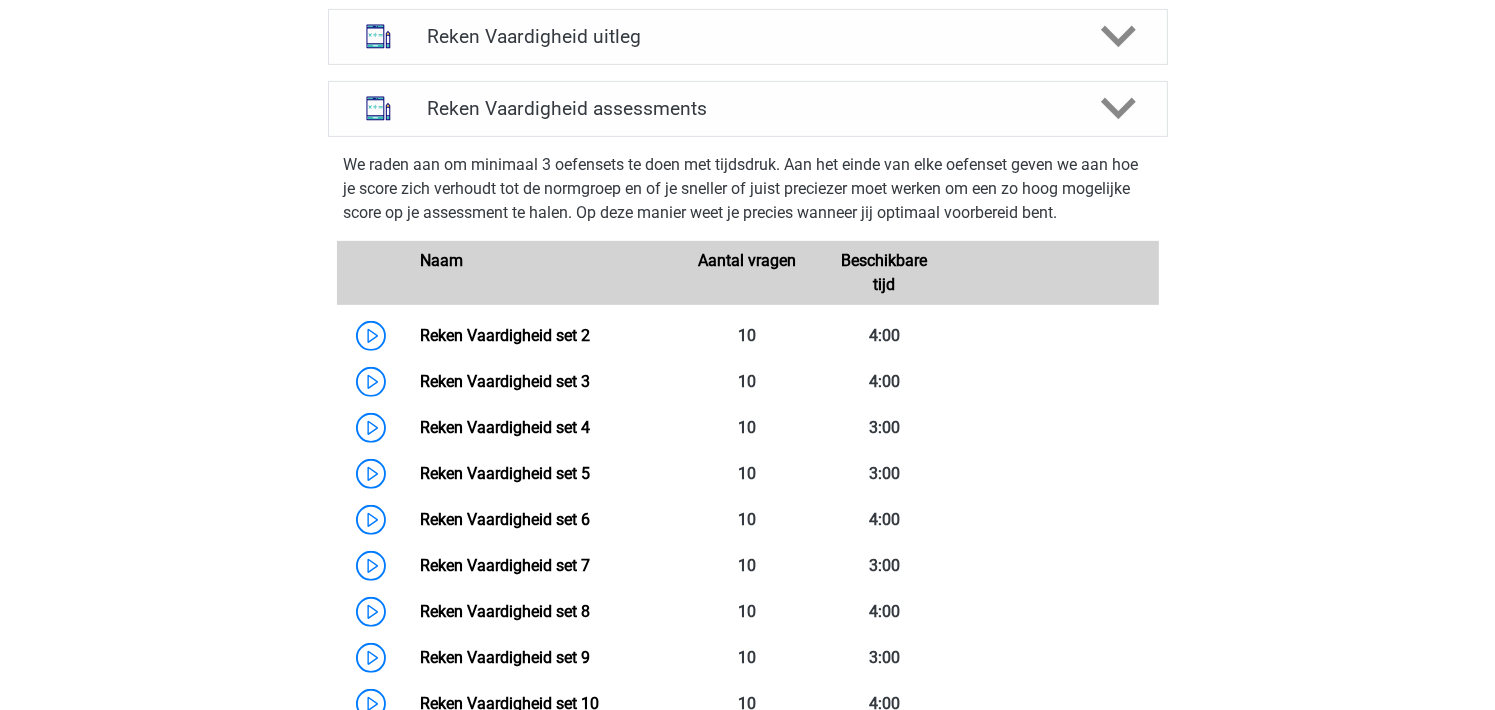 scroll, scrollTop: 799, scrollLeft: 0, axis: vertical 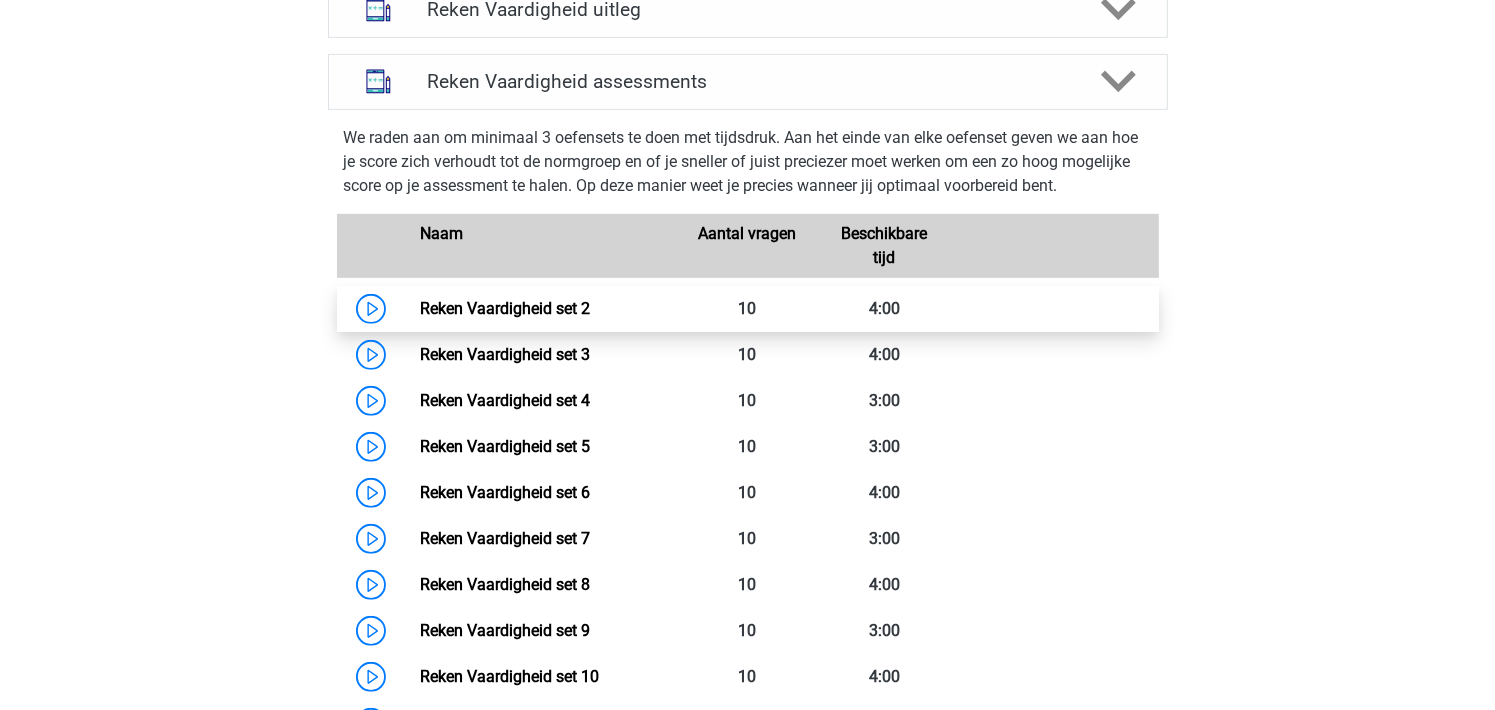click on "Reken Vaardigheid
set 2" at bounding box center [505, 308] 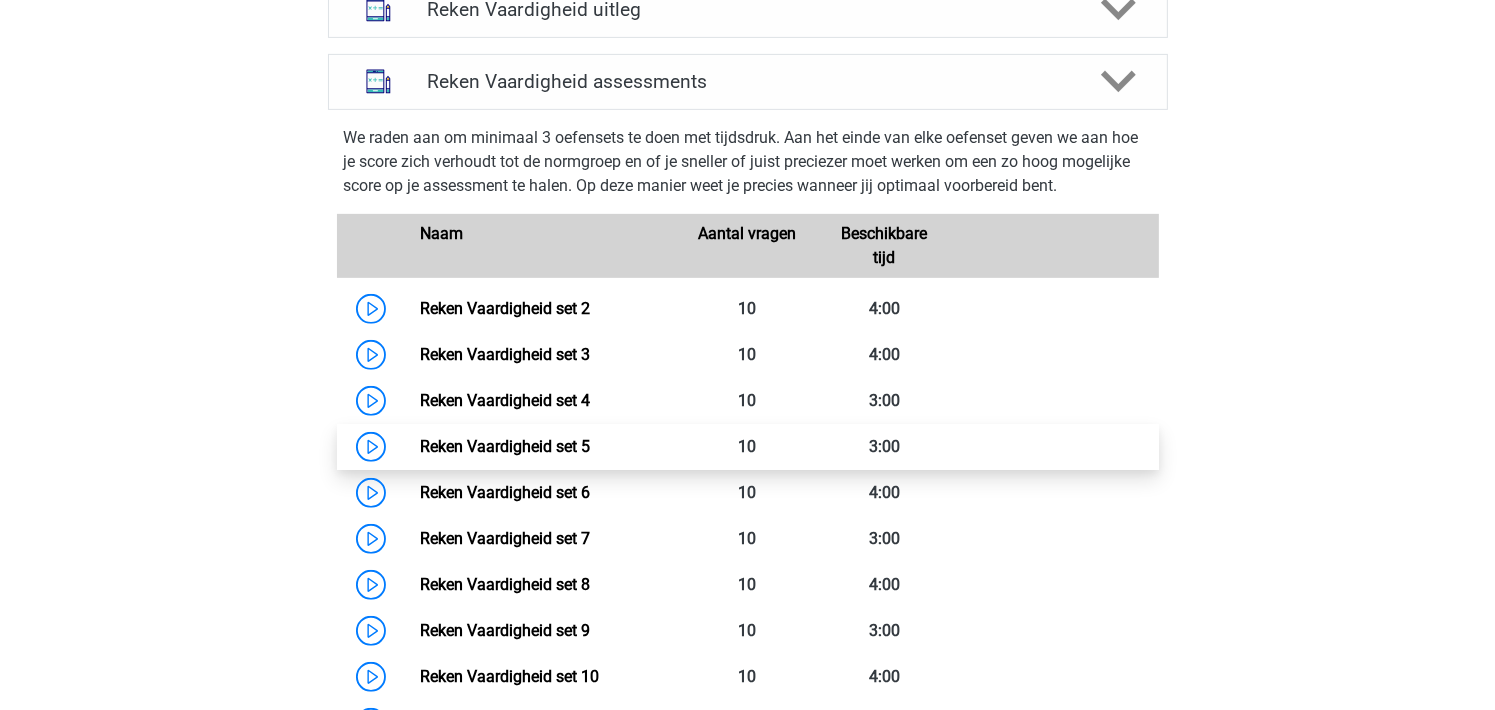 click on "Reken Vaardigheid
set 5" at bounding box center [505, 446] 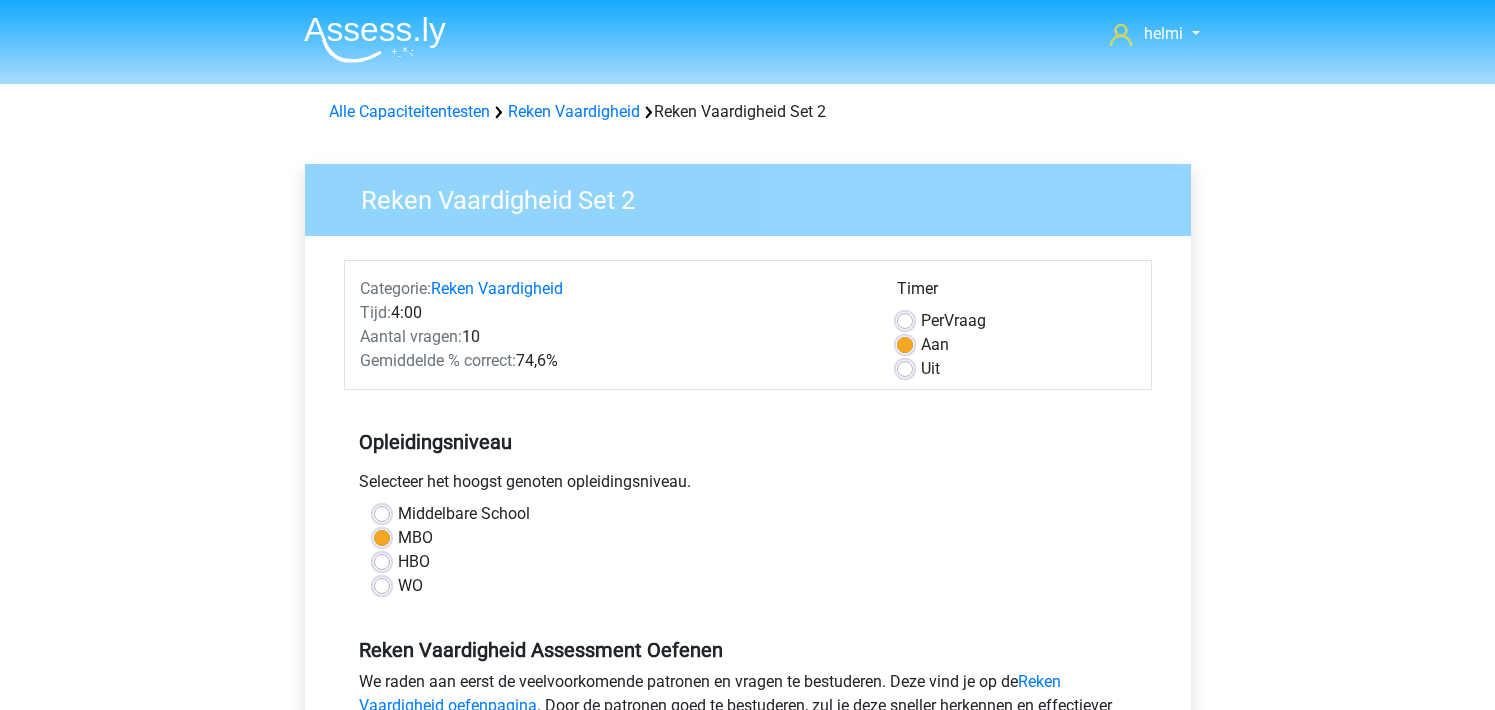 scroll, scrollTop: 0, scrollLeft: 0, axis: both 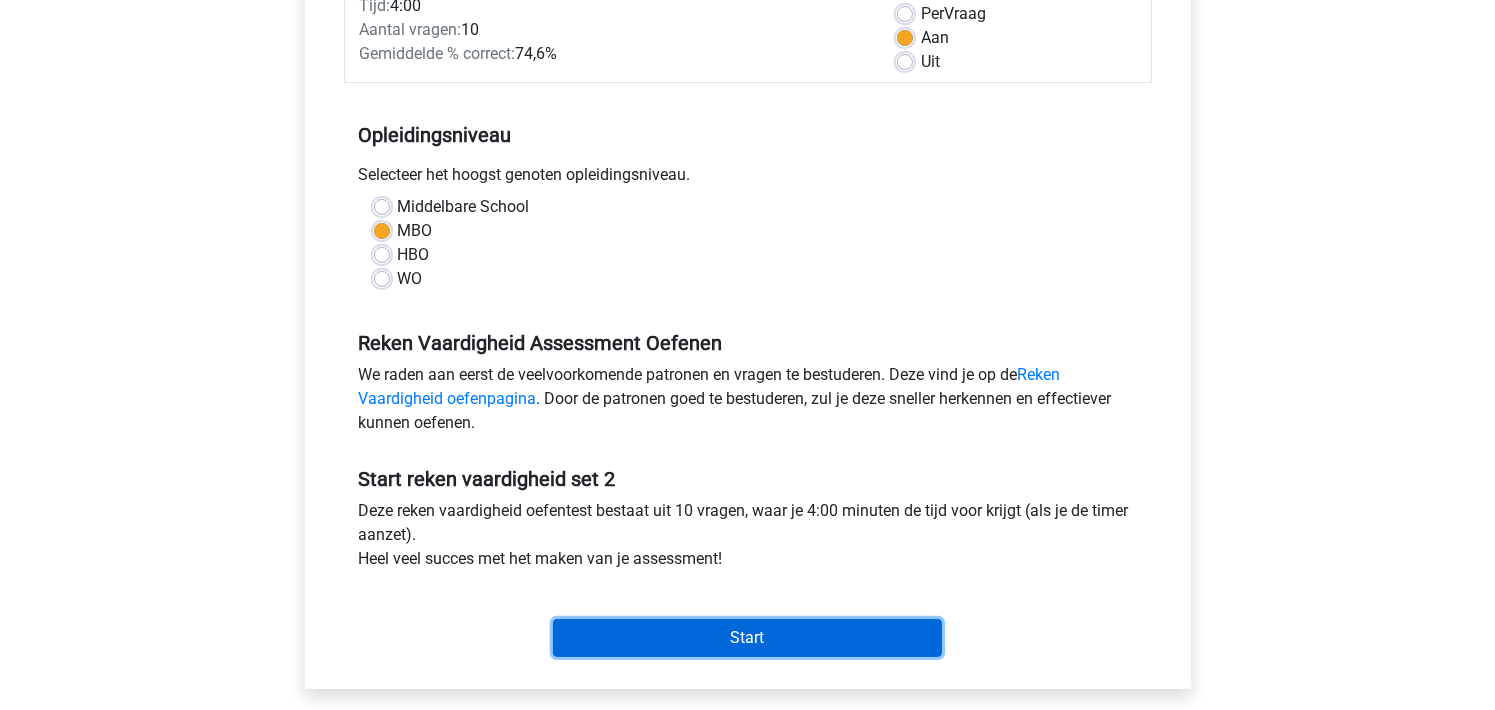 click on "Start" at bounding box center (747, 638) 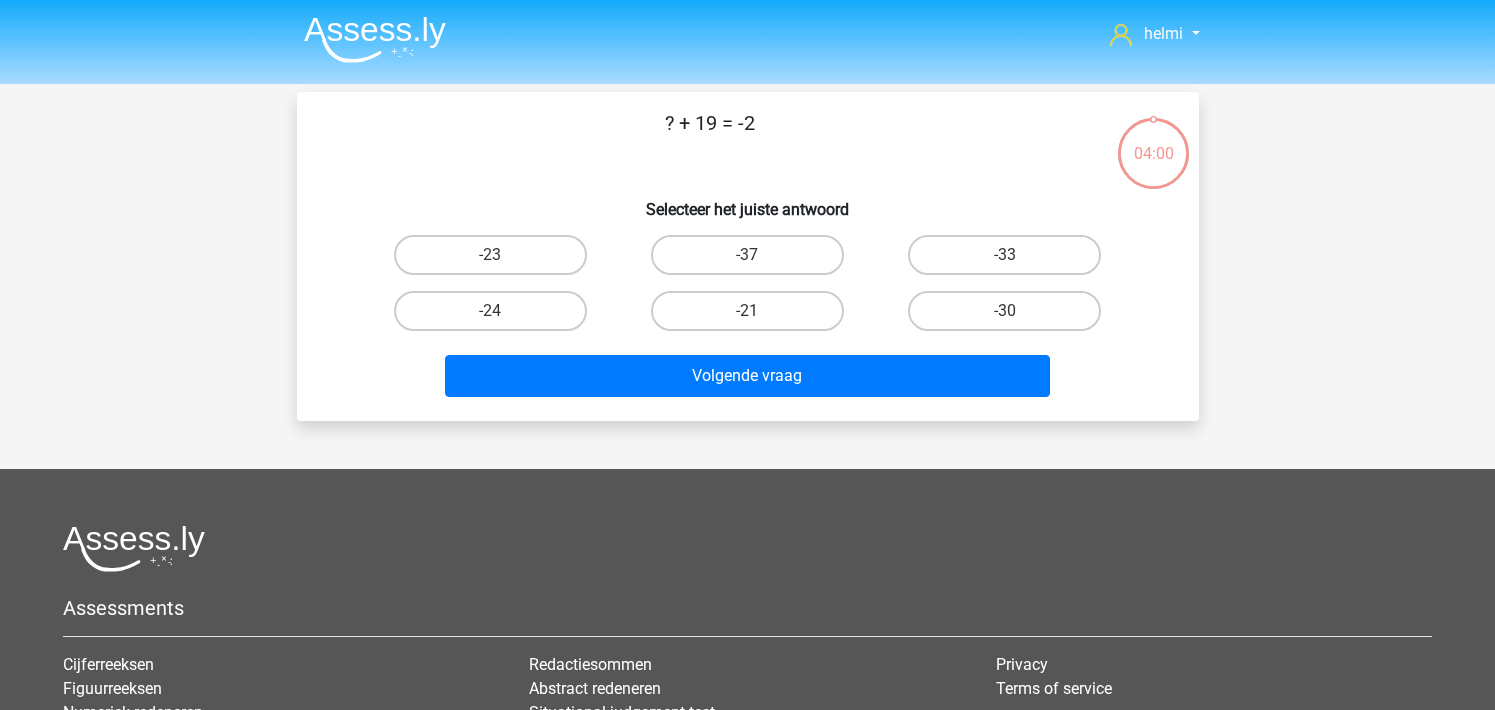 scroll, scrollTop: 0, scrollLeft: 0, axis: both 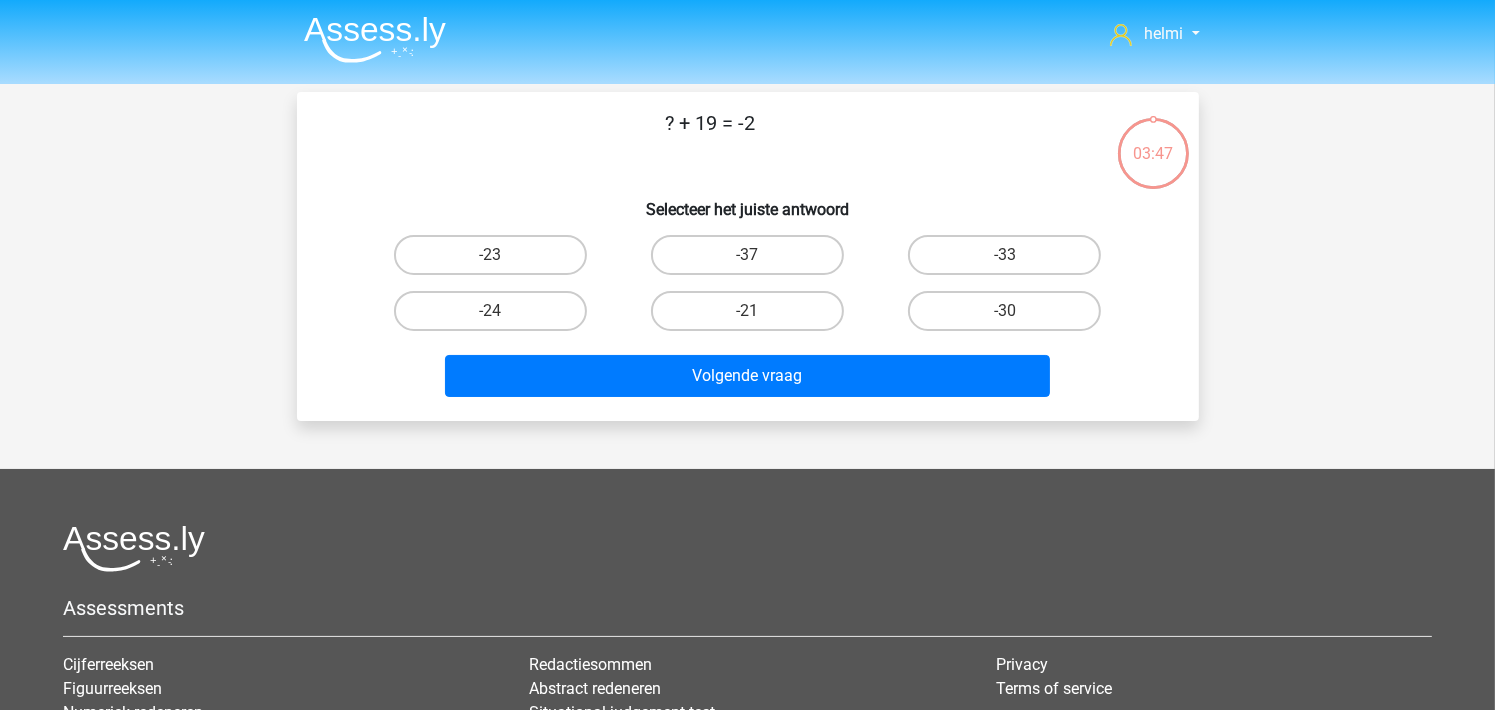 click on "-21" at bounding box center (753, 317) 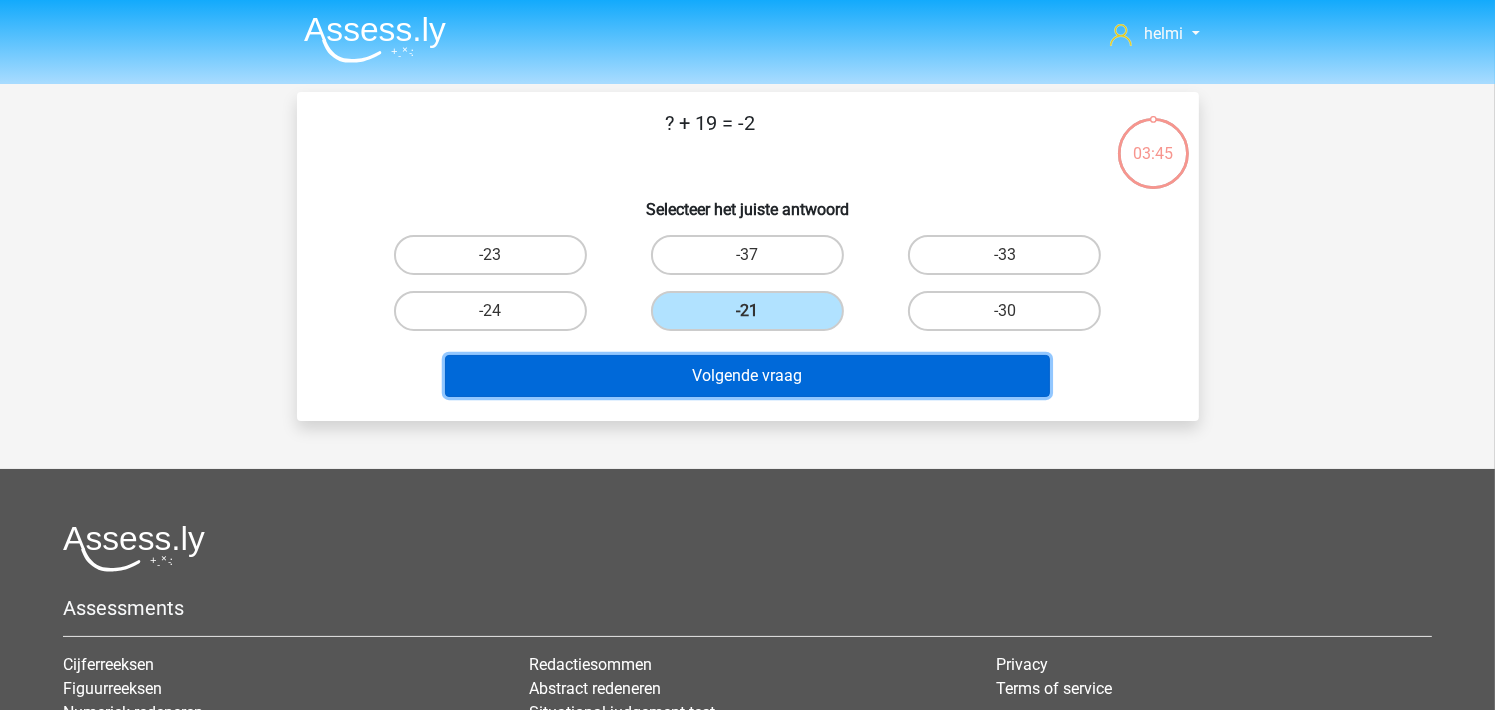 click on "Volgende vraag" at bounding box center [747, 376] 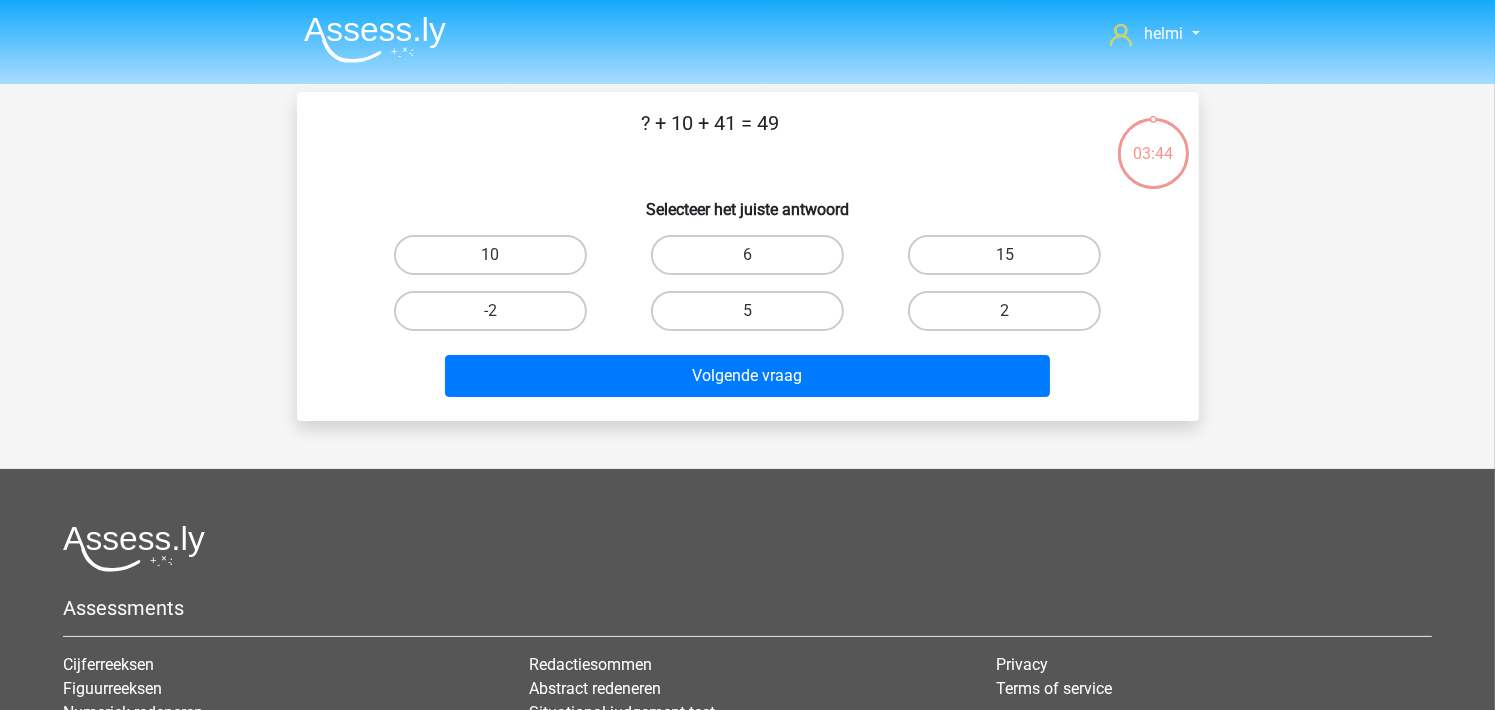 scroll, scrollTop: 92, scrollLeft: 0, axis: vertical 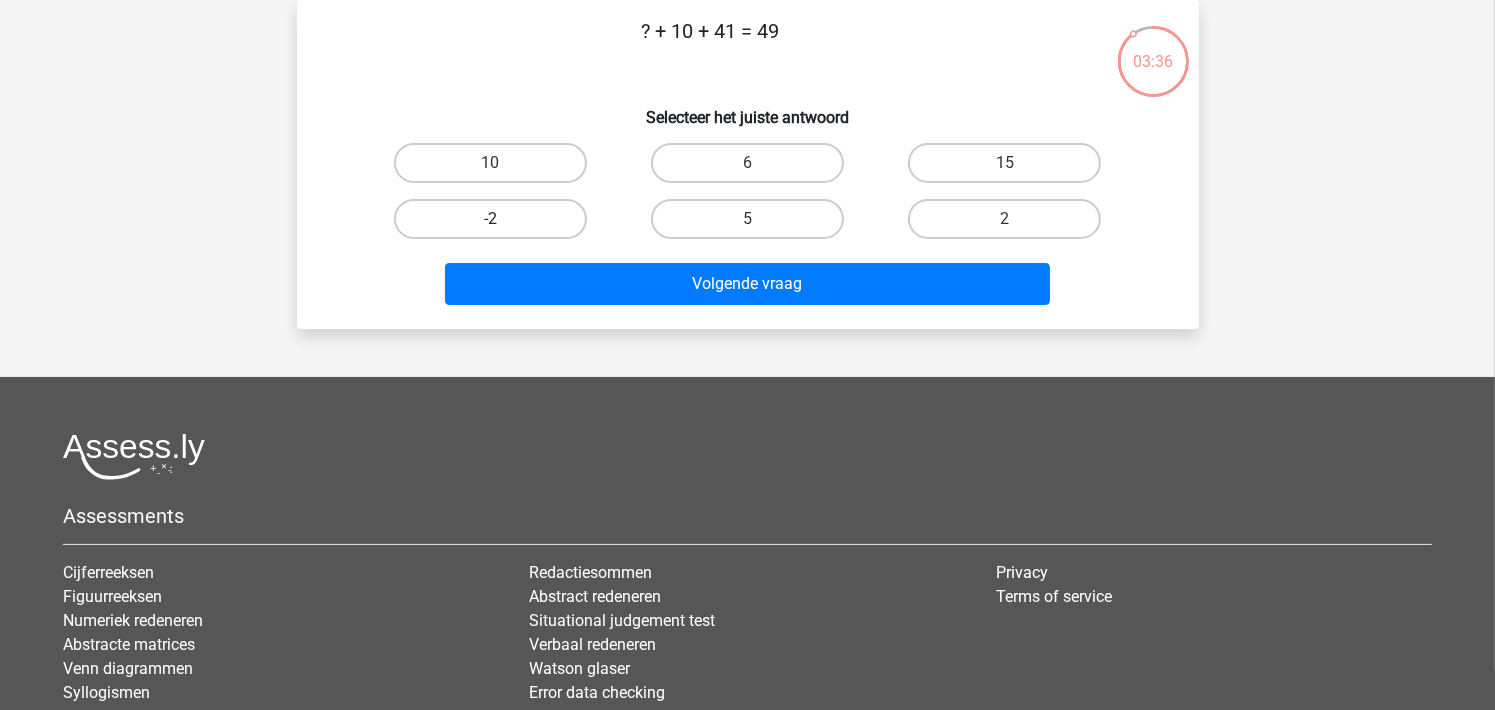 click on "-2" at bounding box center (490, 219) 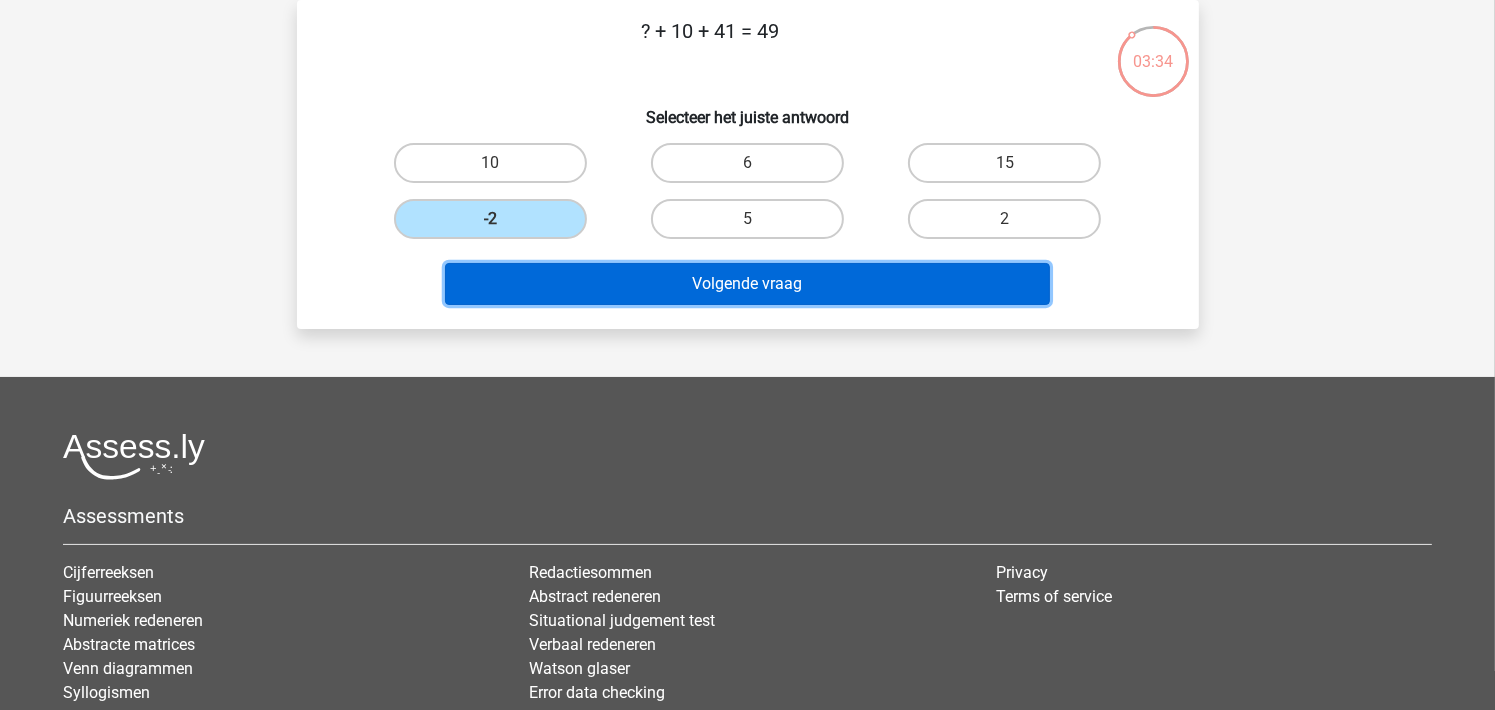 click on "Volgende vraag" at bounding box center [747, 284] 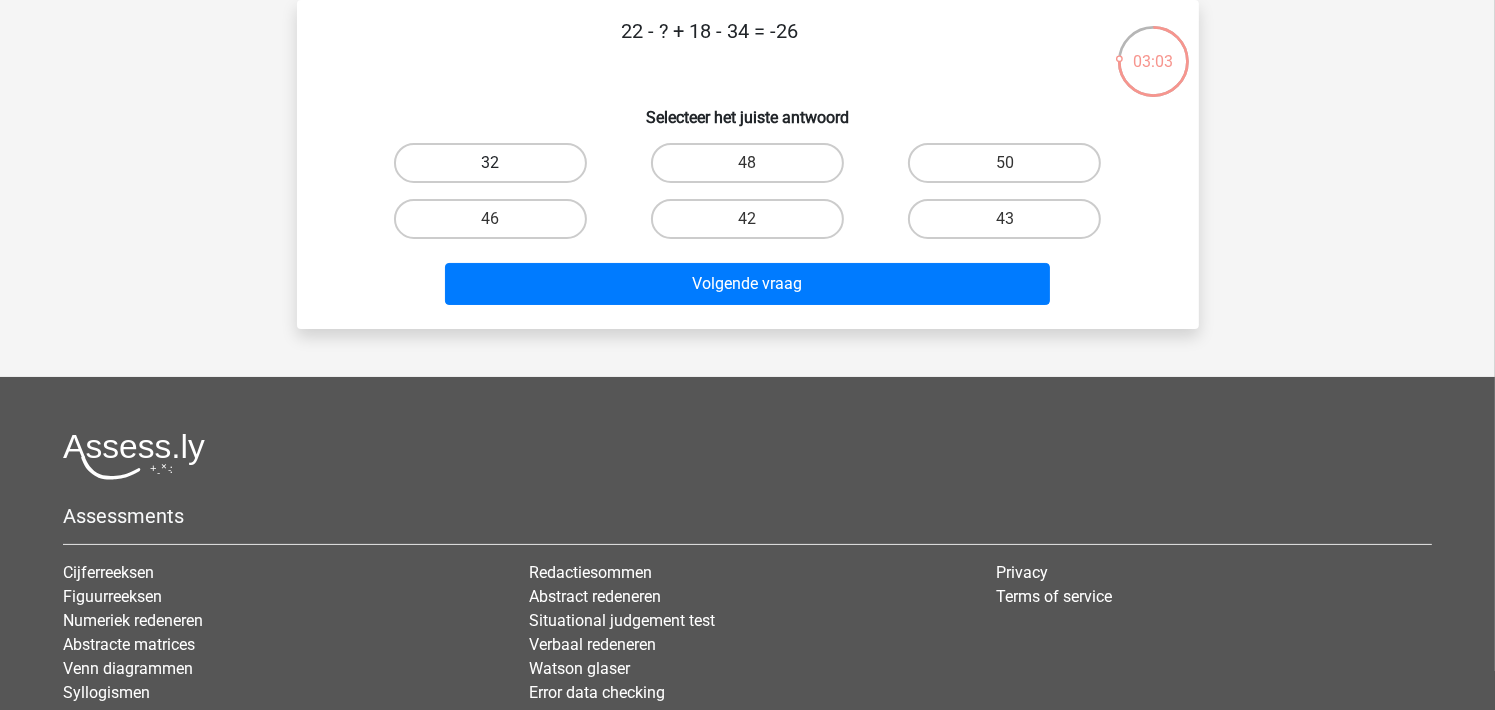 click on "32" at bounding box center (490, 163) 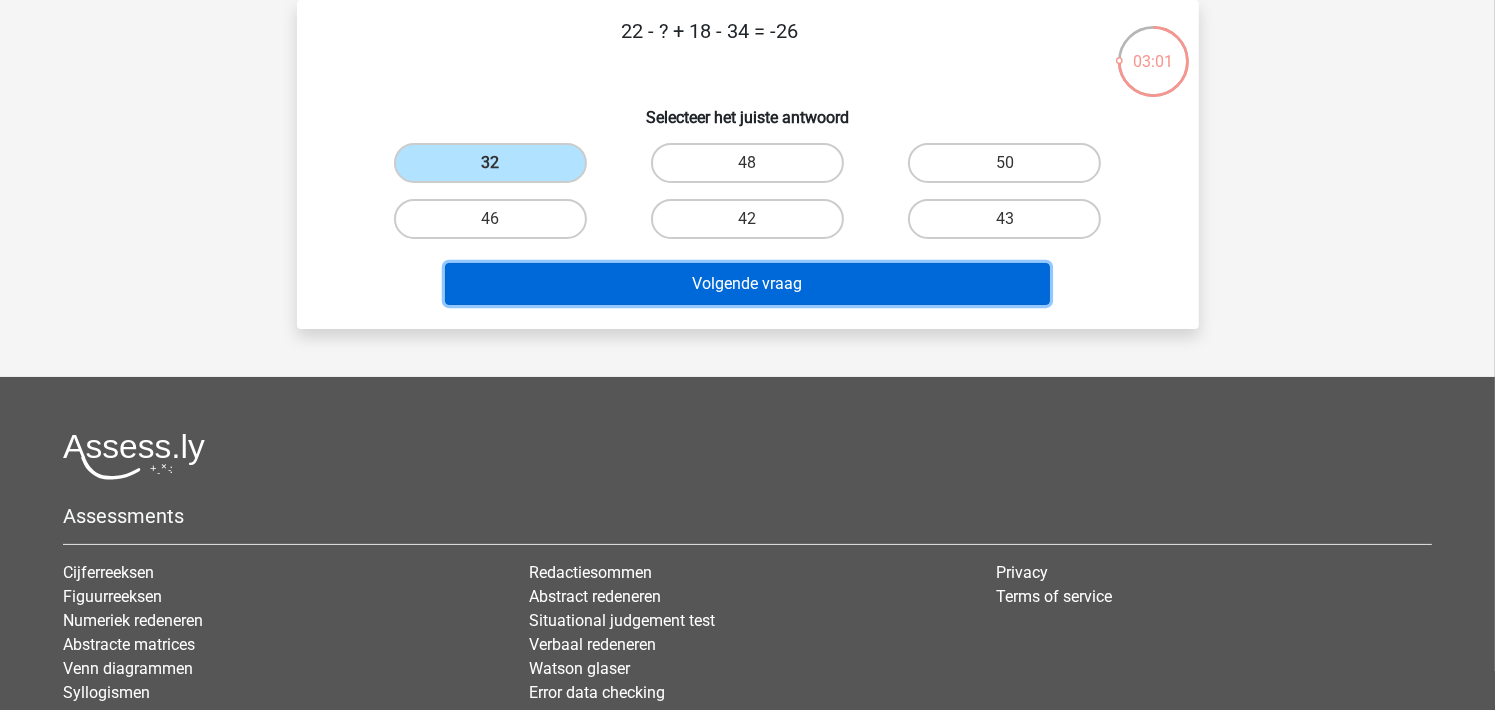 click on "Volgende vraag" at bounding box center [747, 284] 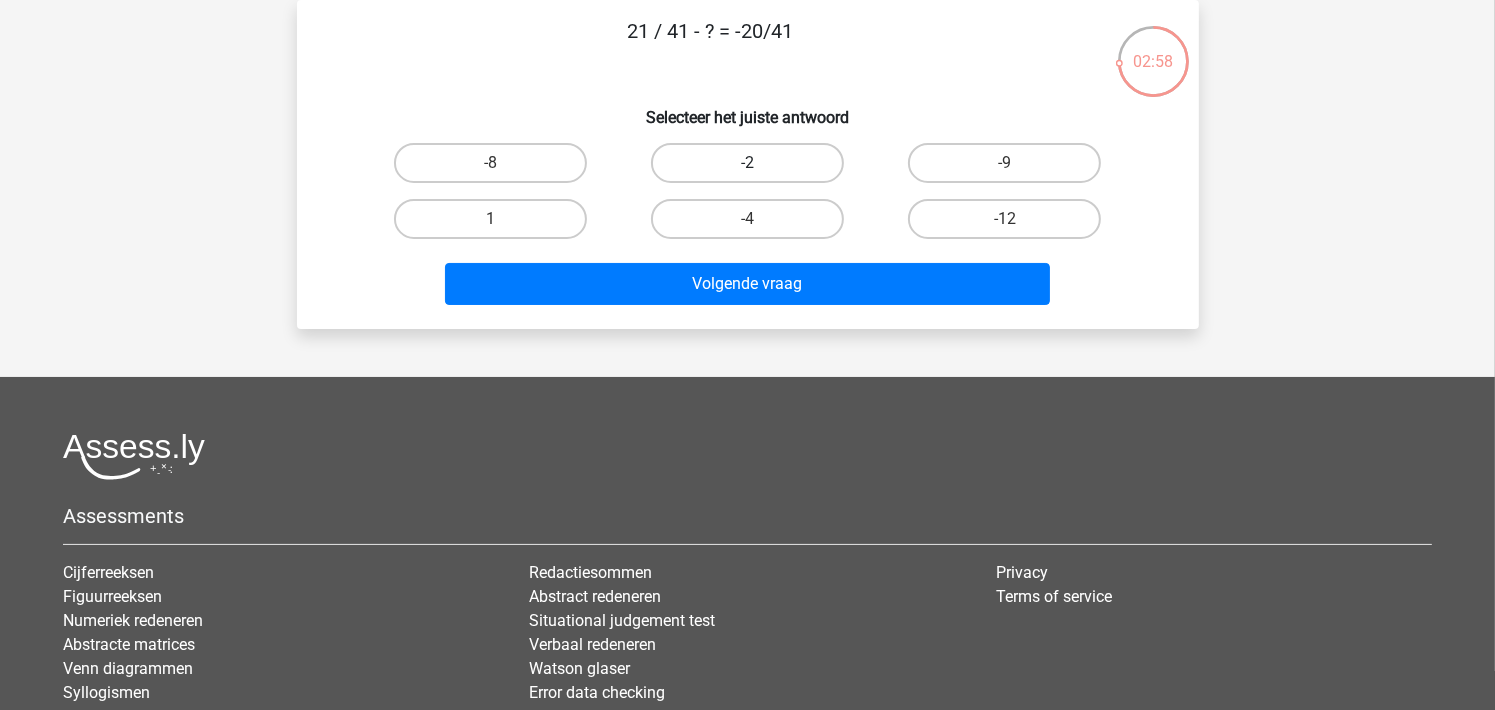 click on "-2" at bounding box center [747, 163] 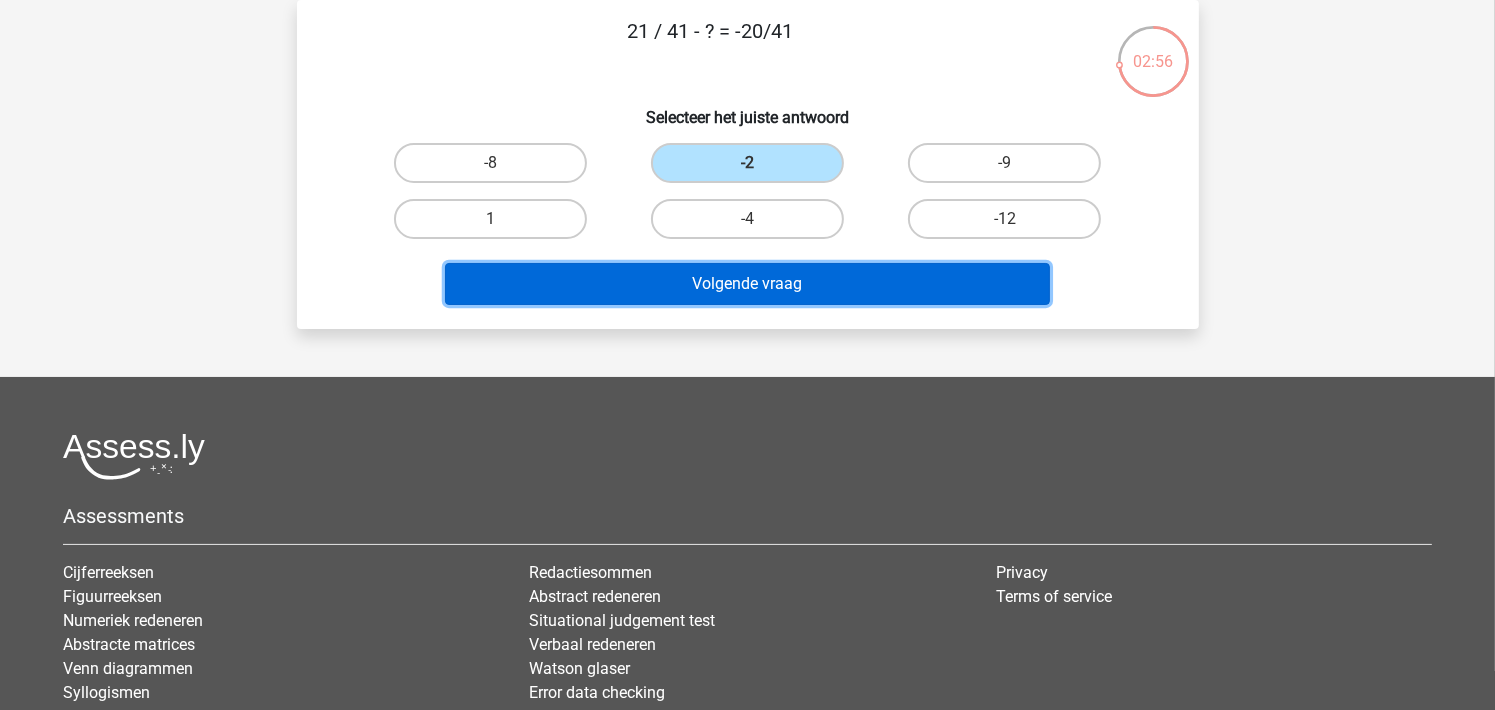 click on "Volgende vraag" at bounding box center (747, 284) 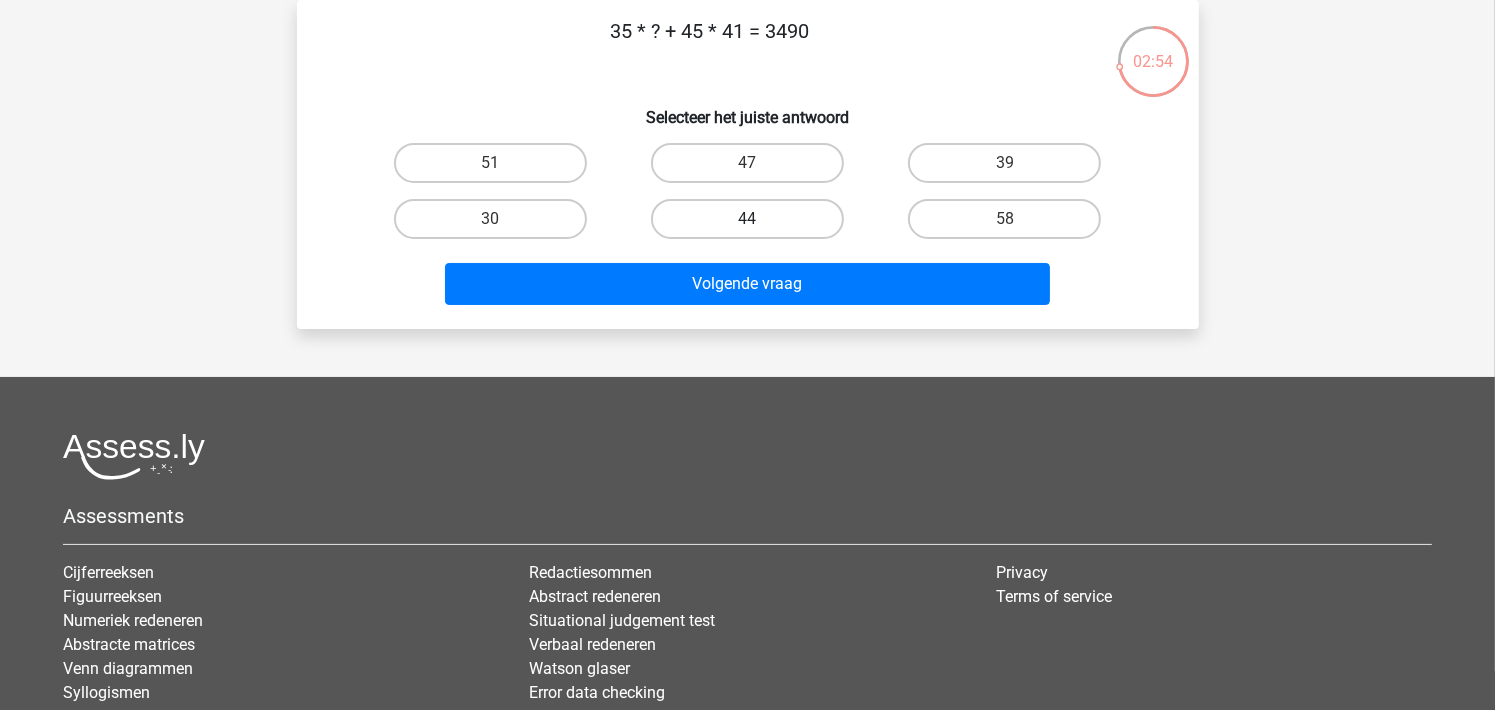 click on "44" at bounding box center [747, 219] 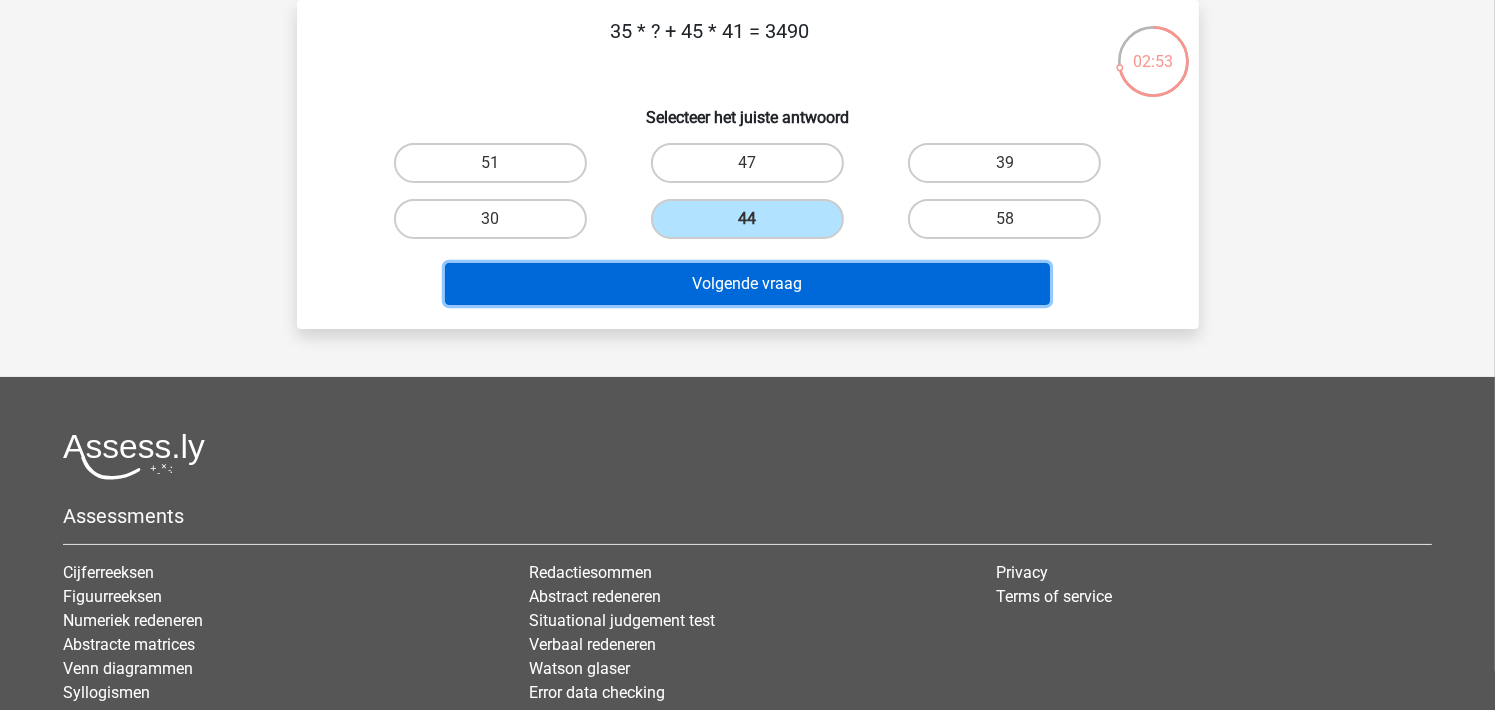 click on "Volgende vraag" at bounding box center (747, 284) 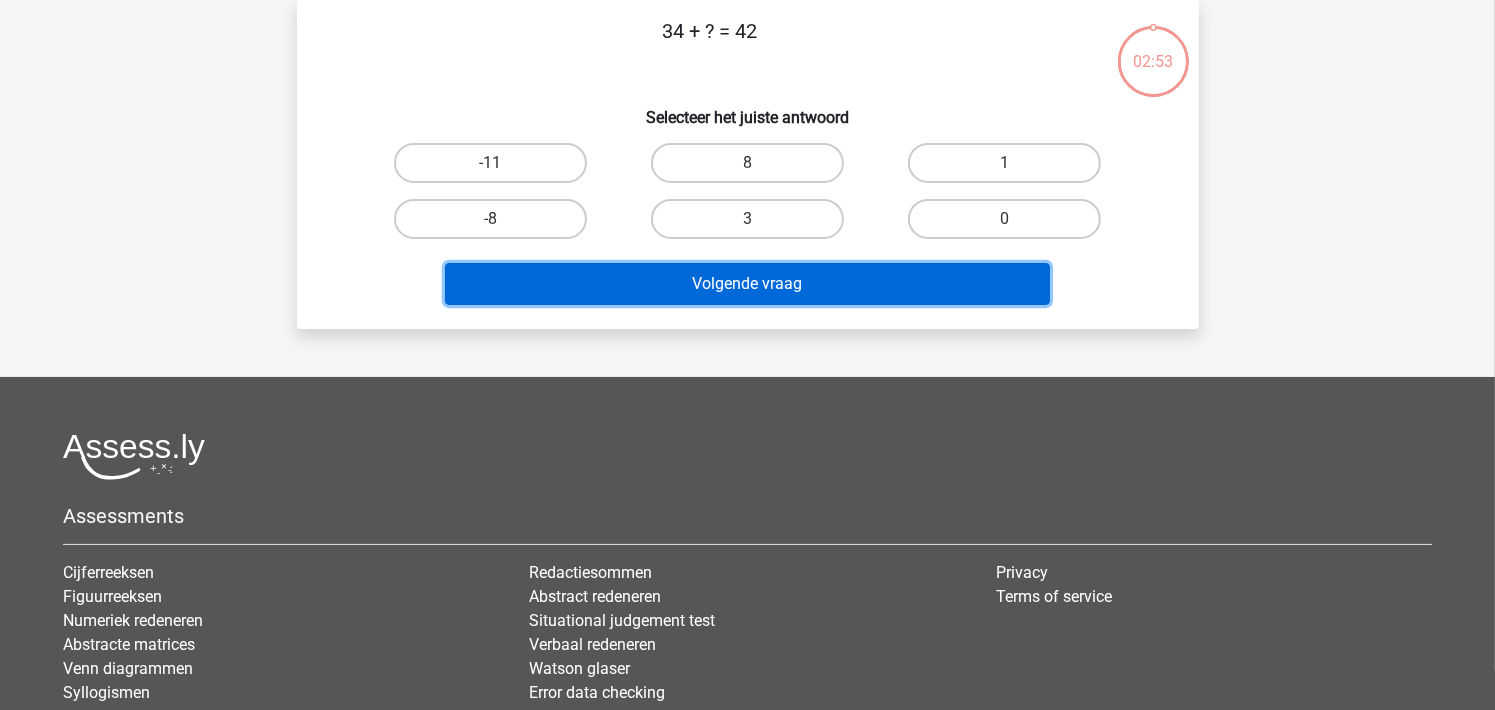 click on "Volgende vraag" at bounding box center [747, 284] 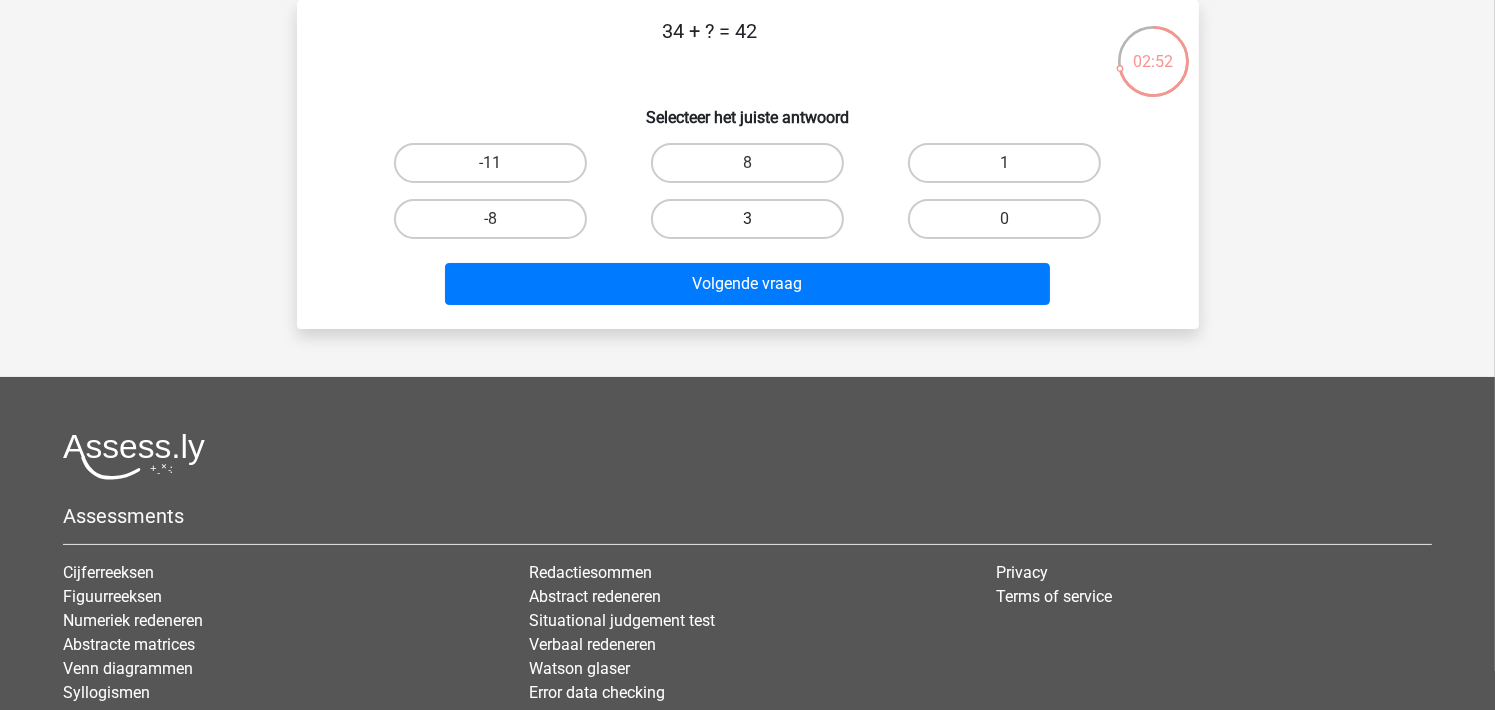 click on "3" at bounding box center [747, 219] 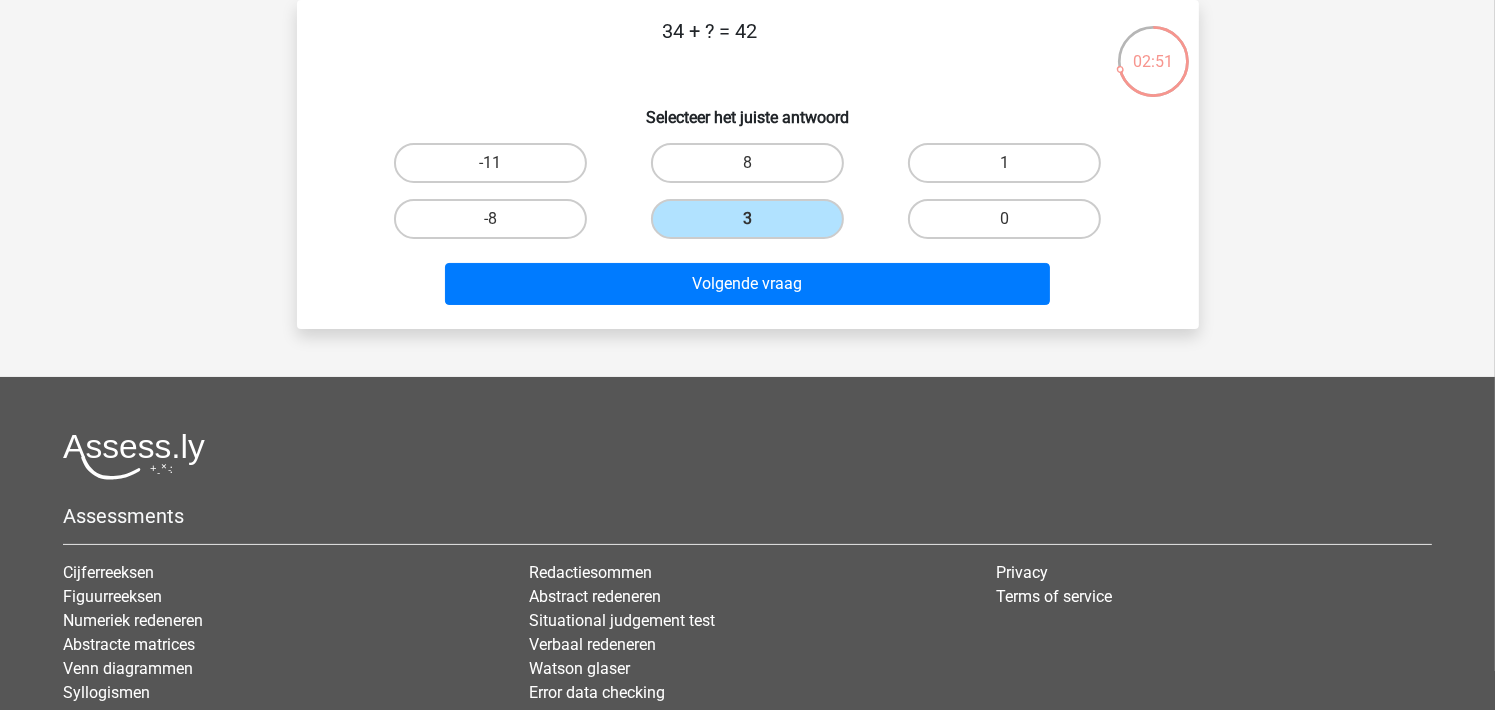 click on "34 + ?  = 42
Selecteer het juiste antwoord
-11
8
1
-8" at bounding box center (748, 164) 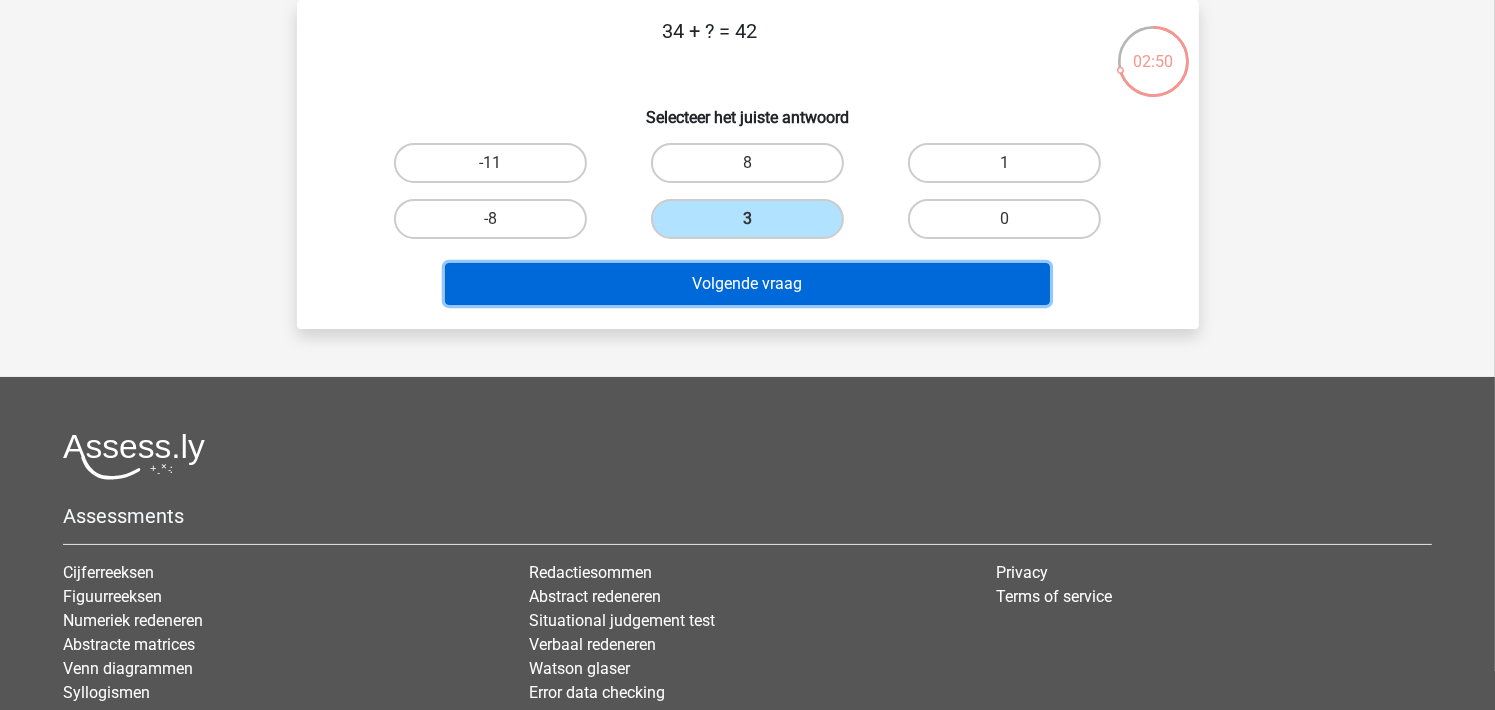 click on "Volgende vraag" at bounding box center [747, 284] 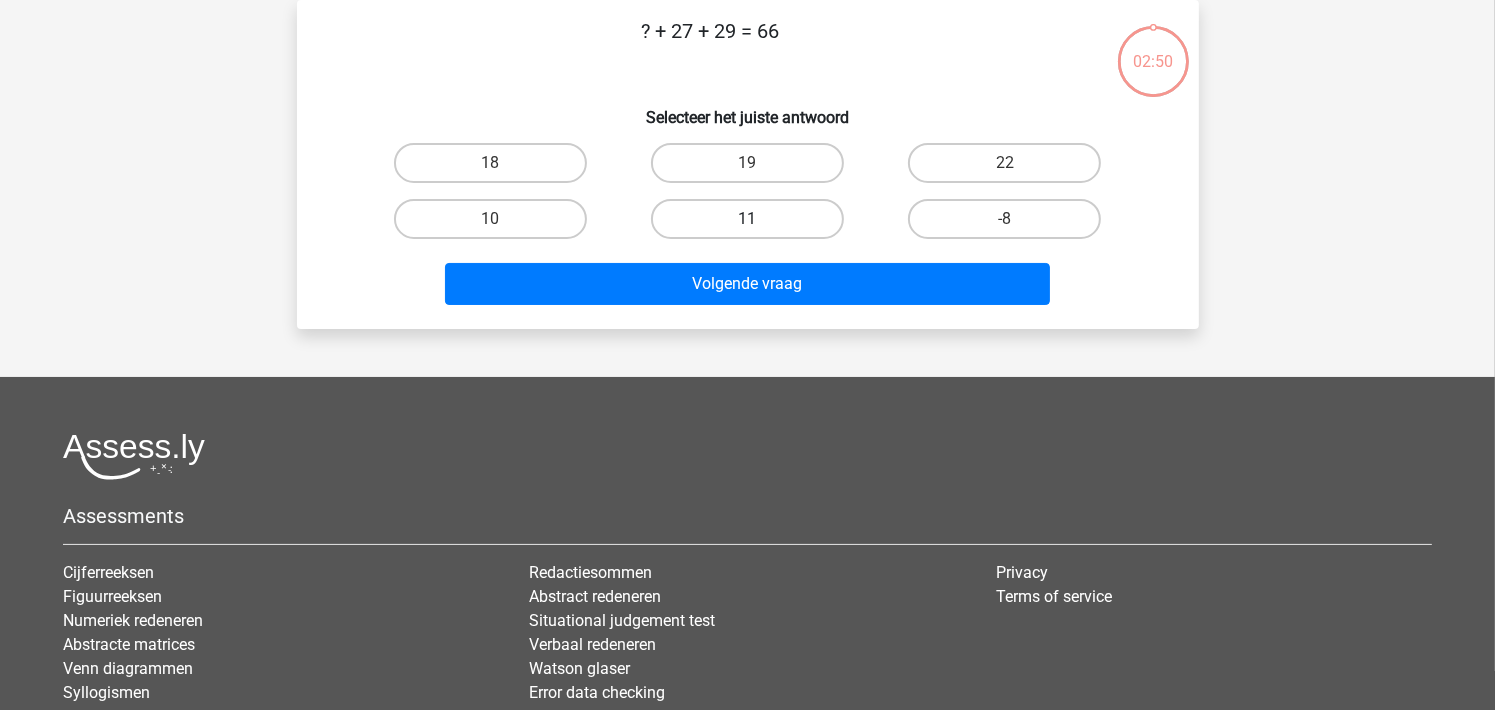 click on "11" at bounding box center [747, 219] 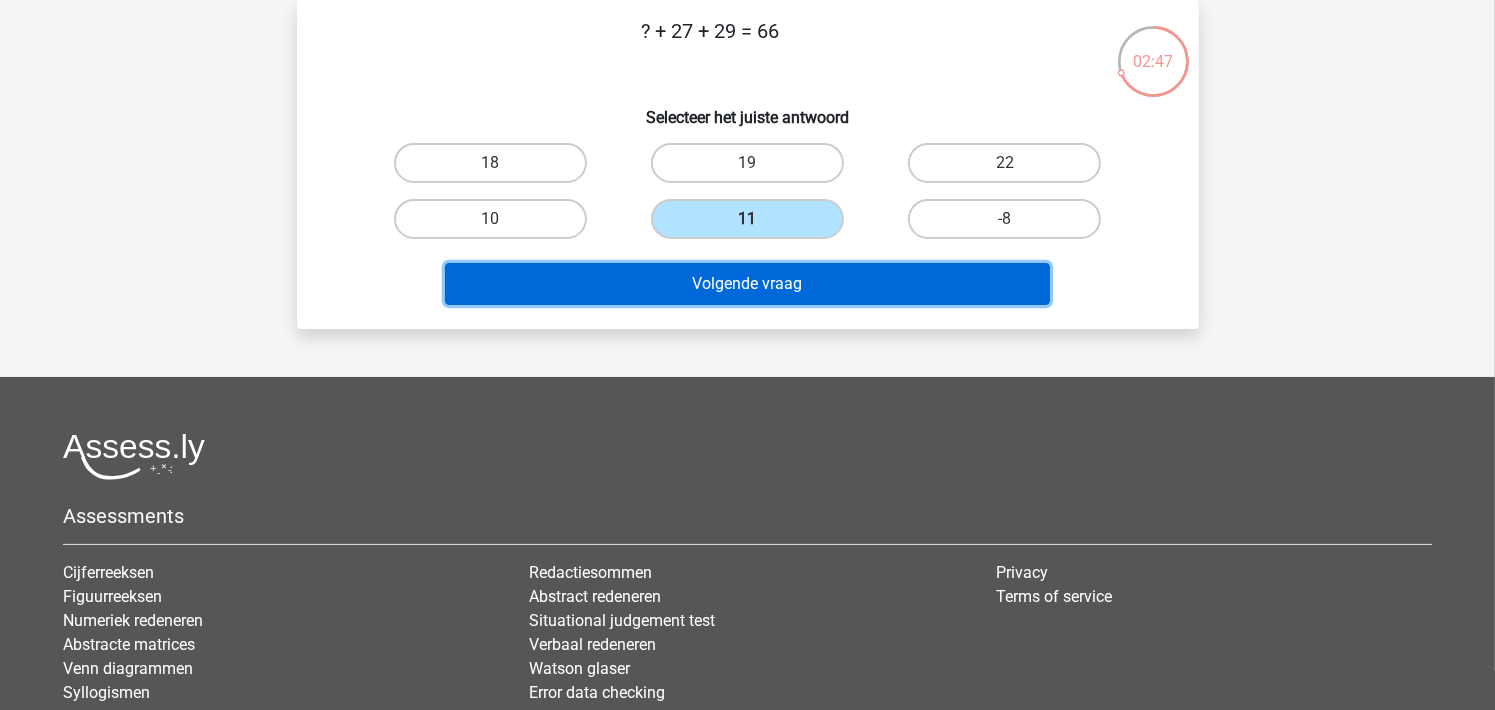 click on "Volgende vraag" at bounding box center [747, 284] 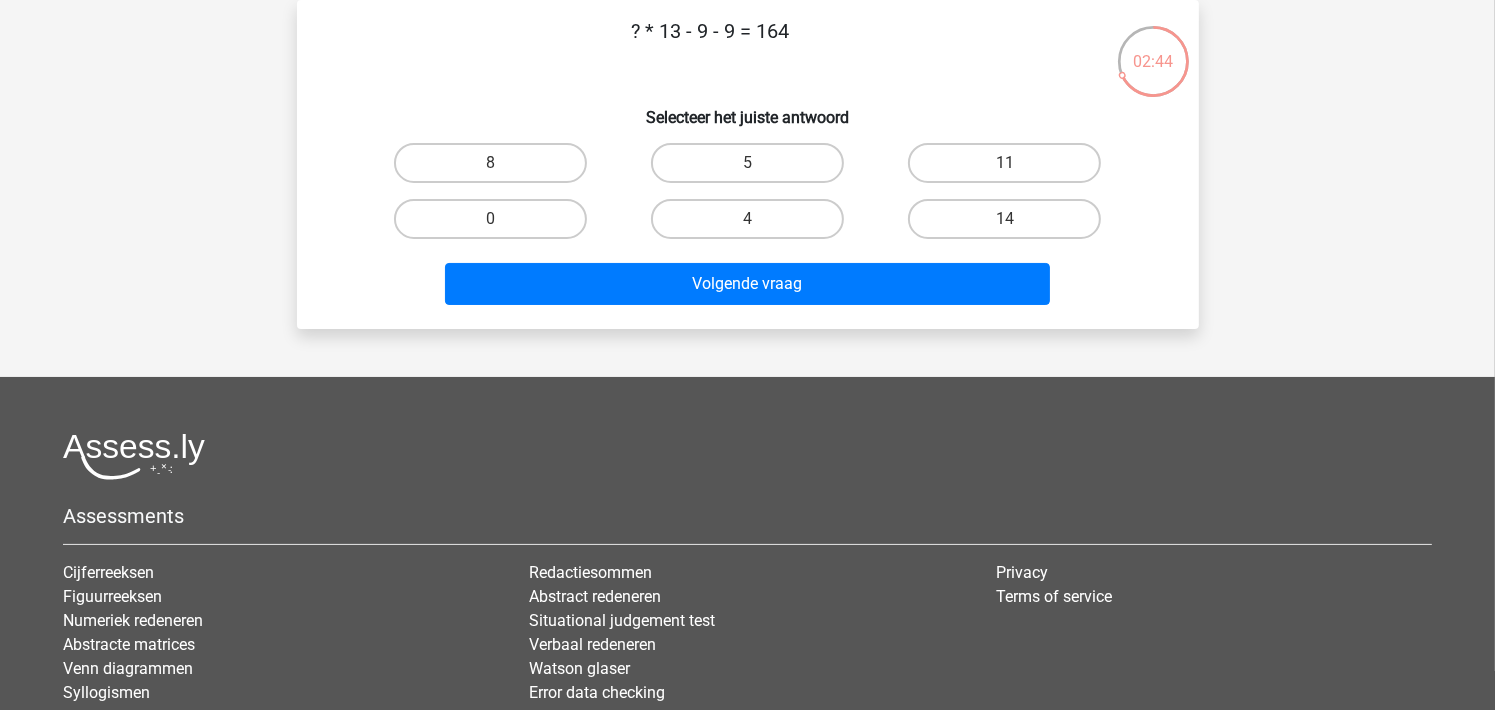 click on "5" at bounding box center [753, 169] 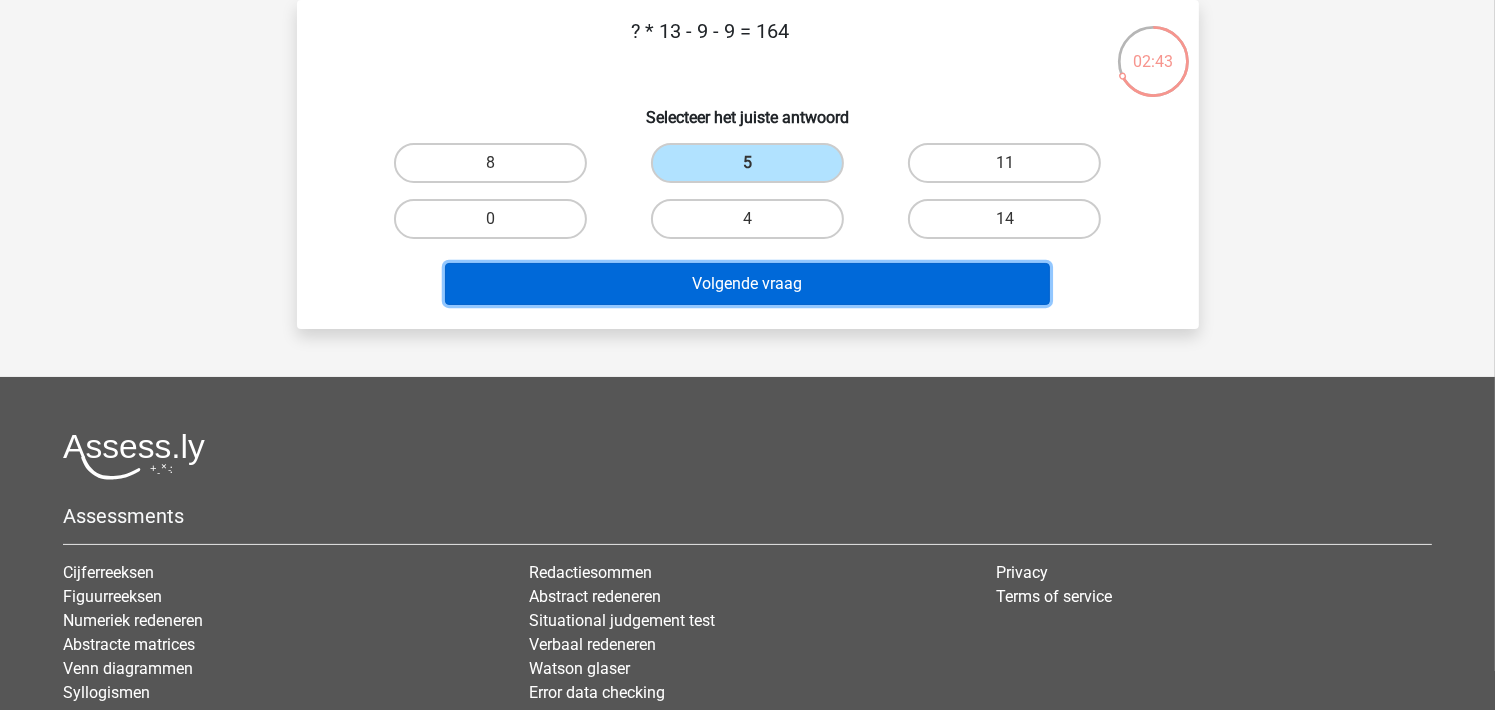 click on "Volgende vraag" at bounding box center (747, 284) 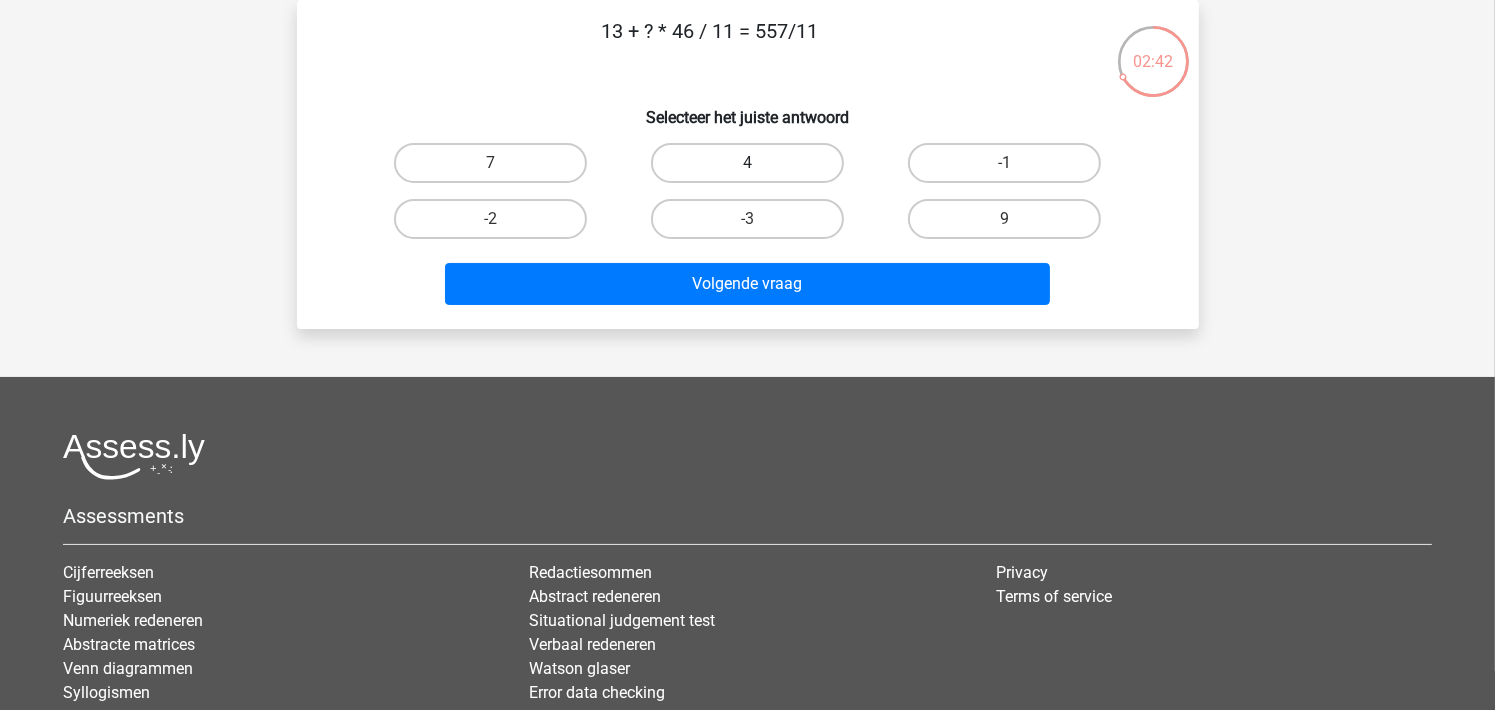 click on "4" at bounding box center (747, 163) 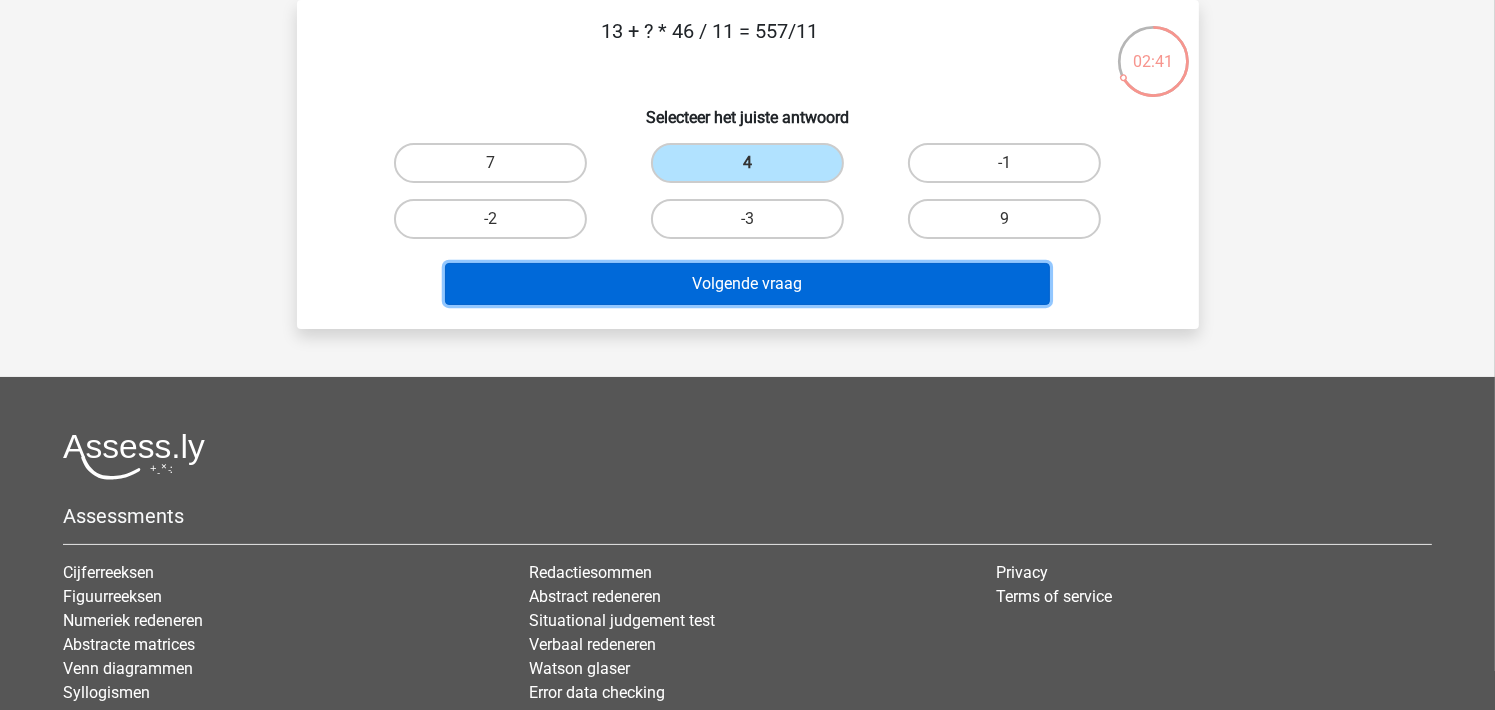 click on "Volgende vraag" at bounding box center [747, 284] 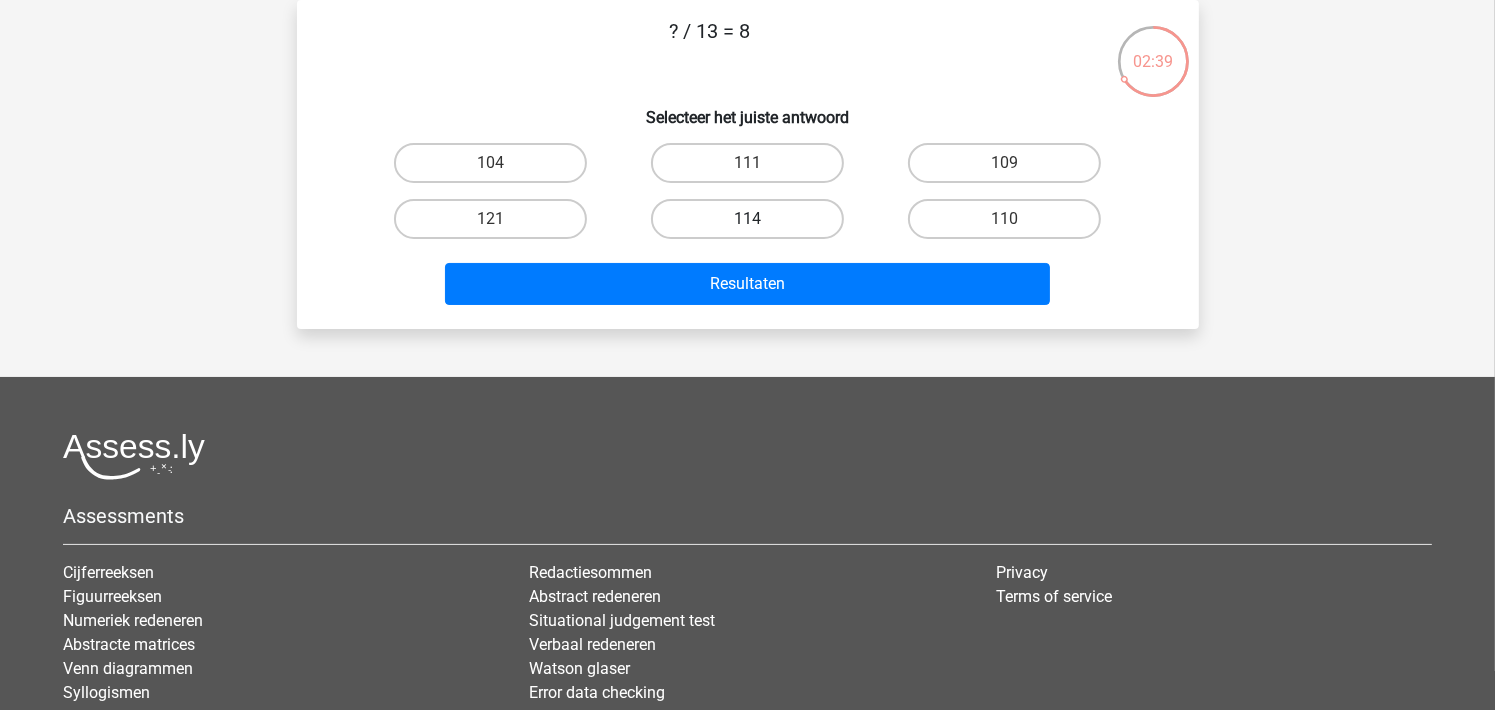 click on "114" at bounding box center (747, 219) 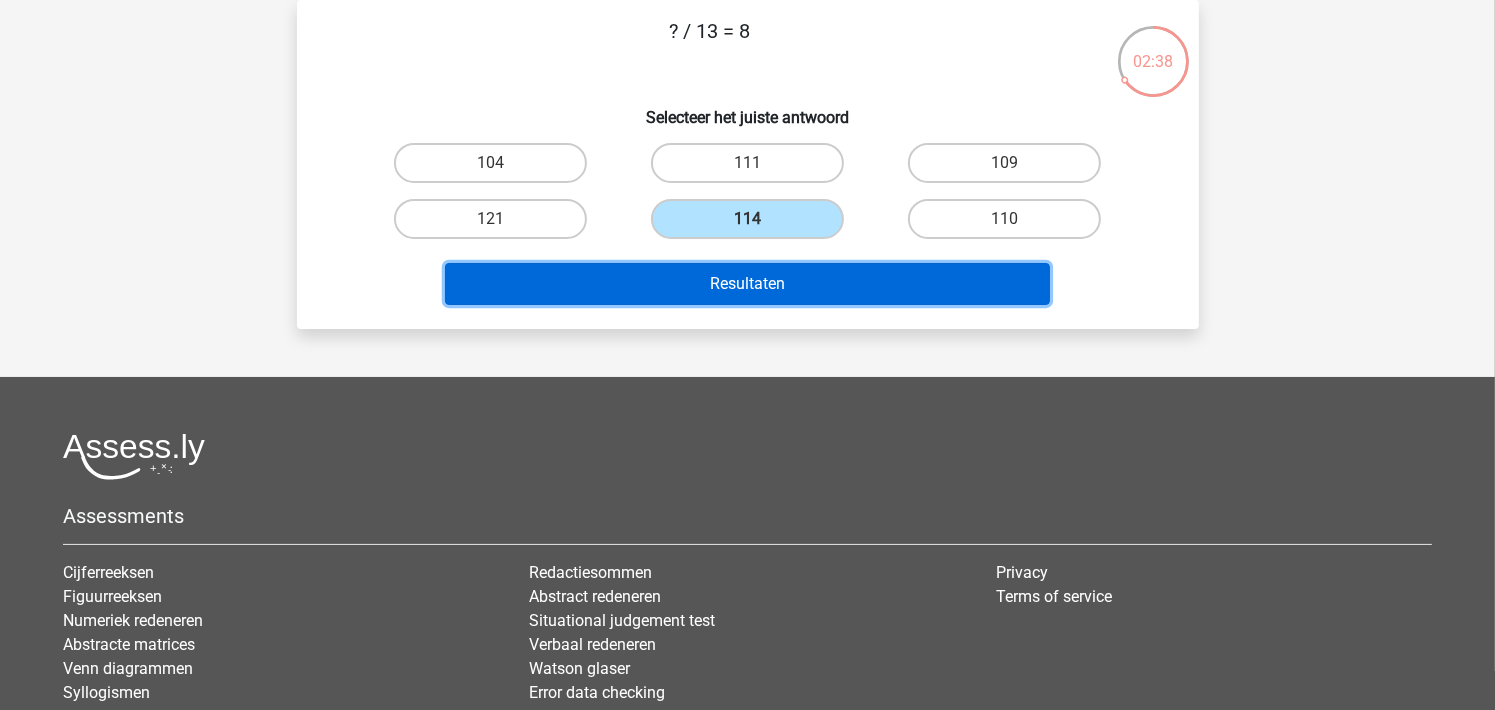 click on "Resultaten" at bounding box center (747, 284) 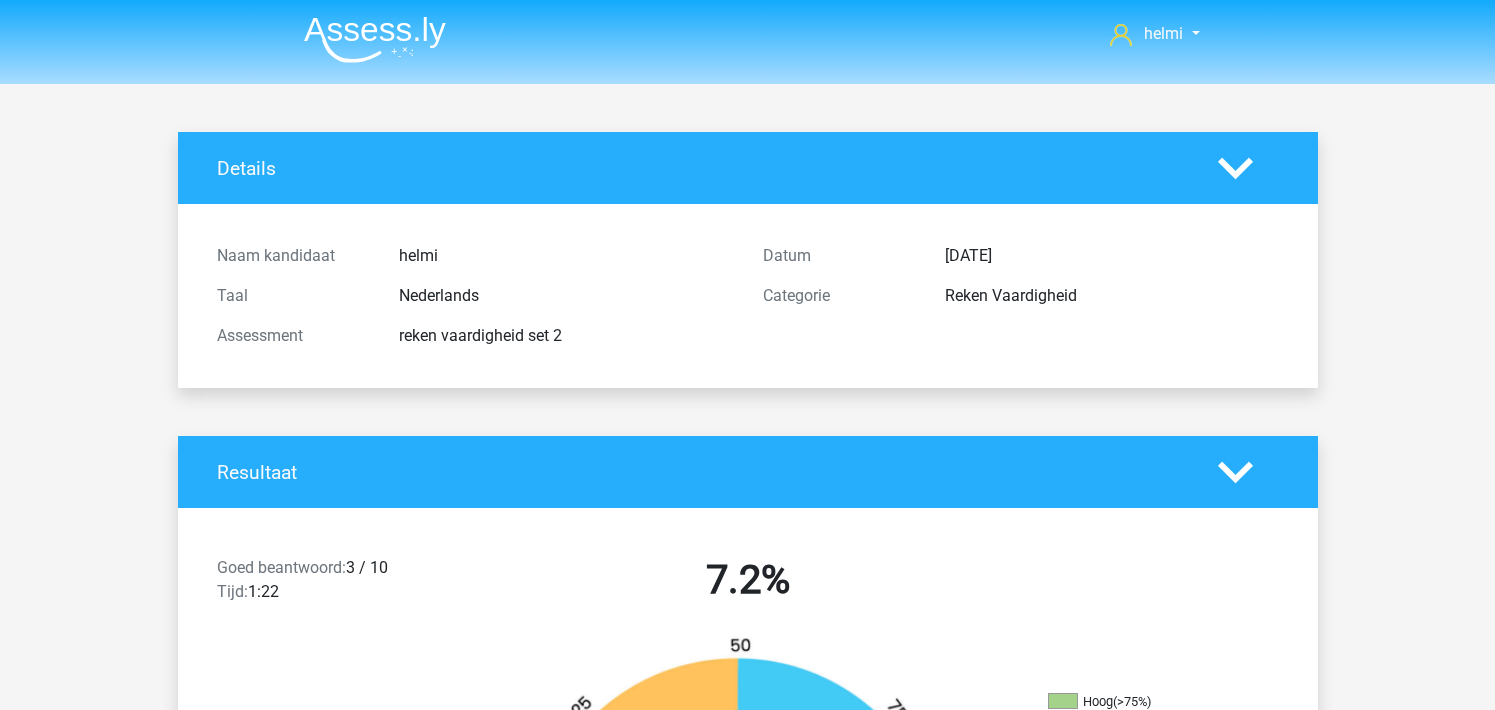 scroll, scrollTop: 0, scrollLeft: 0, axis: both 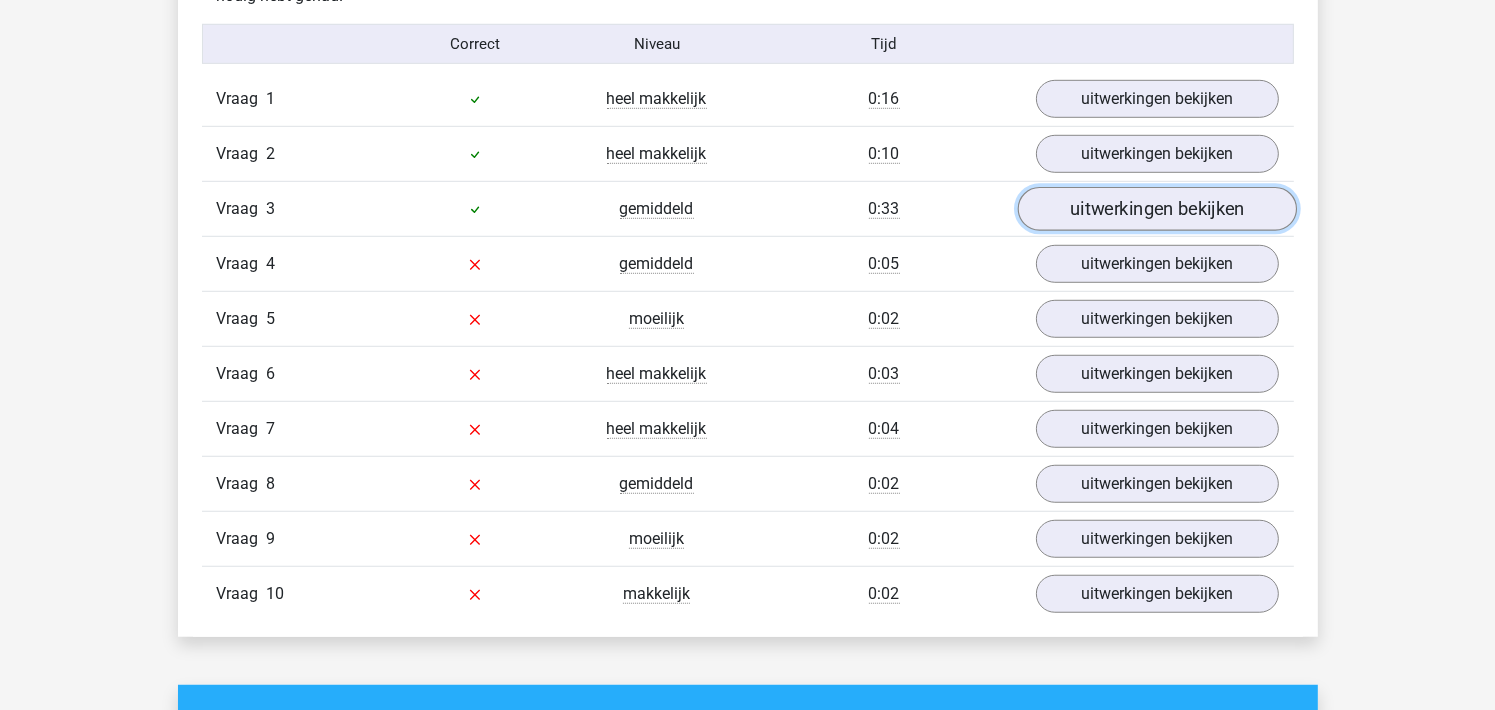 click on "uitwerkingen bekijken" at bounding box center (1156, 210) 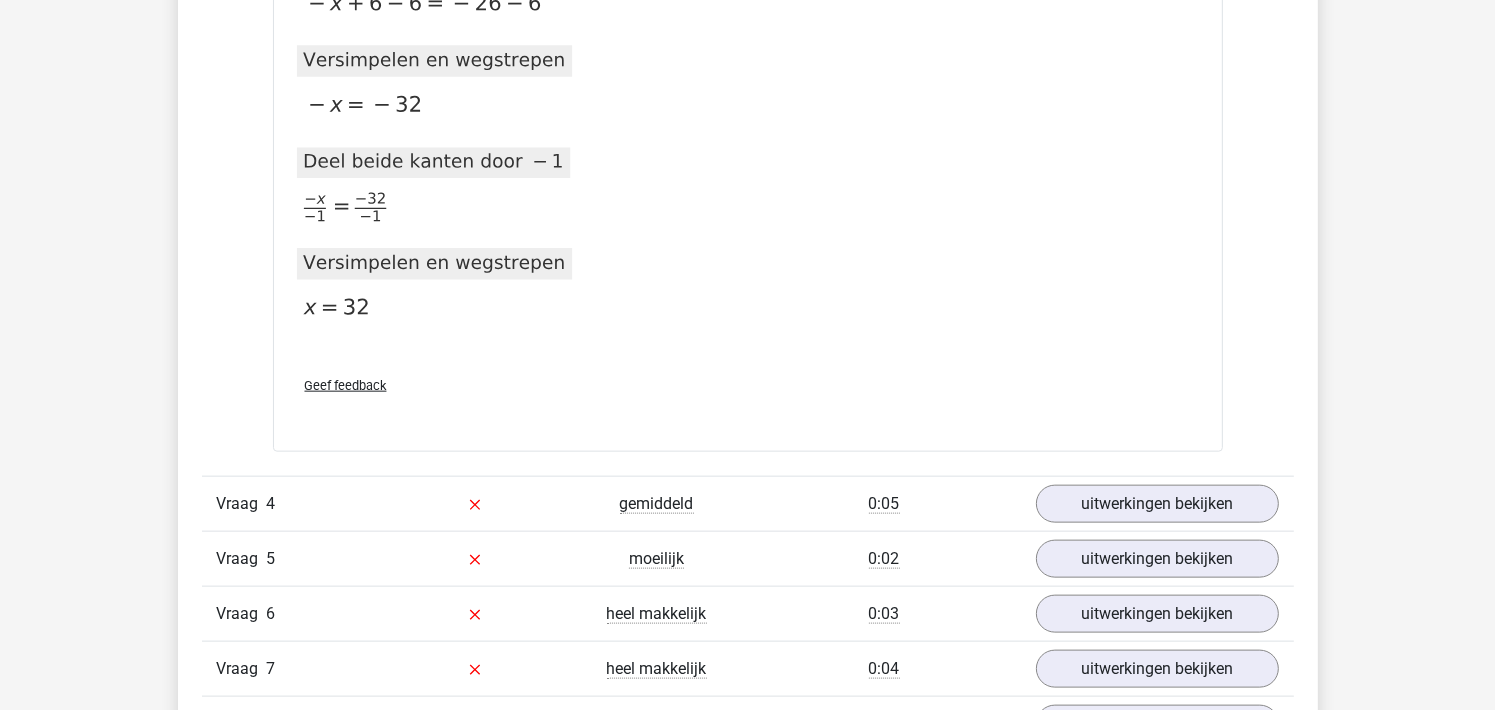 scroll, scrollTop: 2198, scrollLeft: 0, axis: vertical 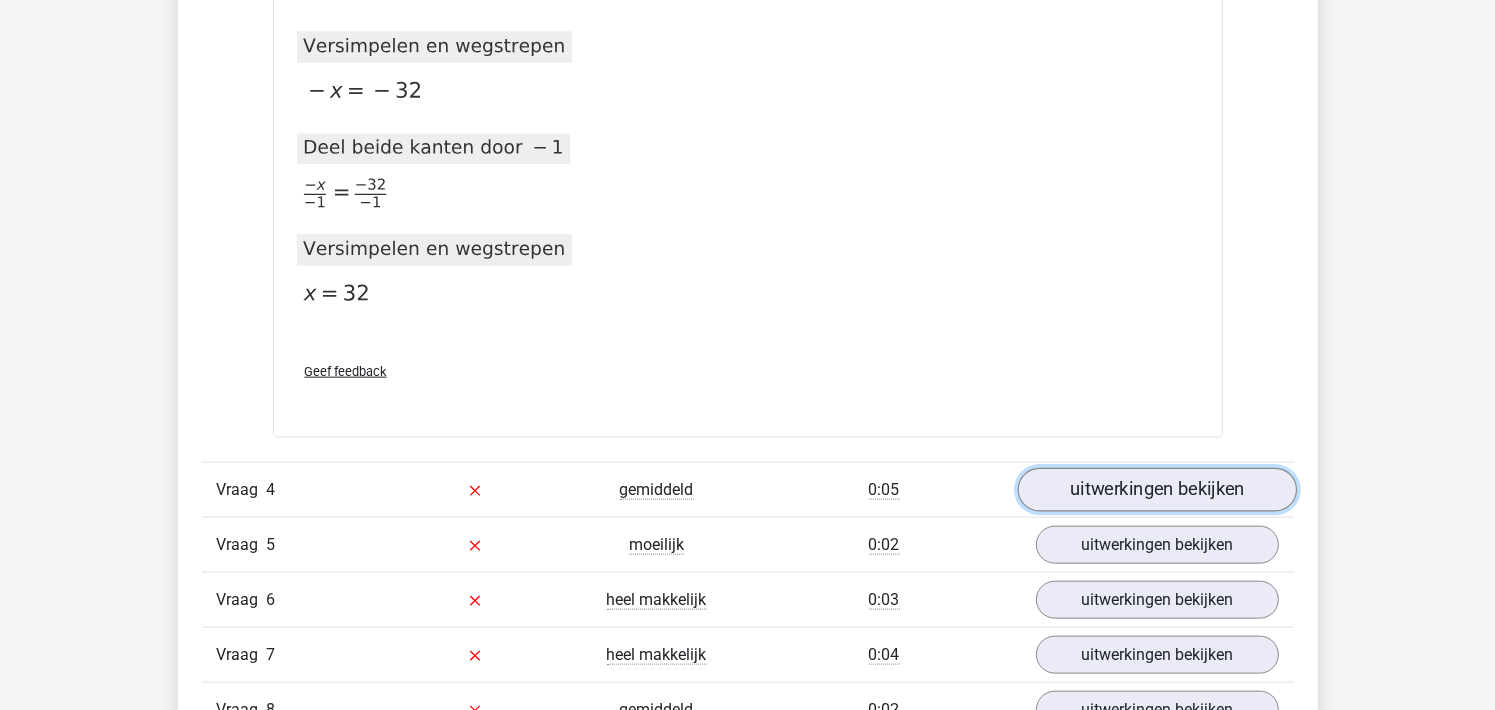 click on "uitwerkingen bekijken" at bounding box center [1156, 490] 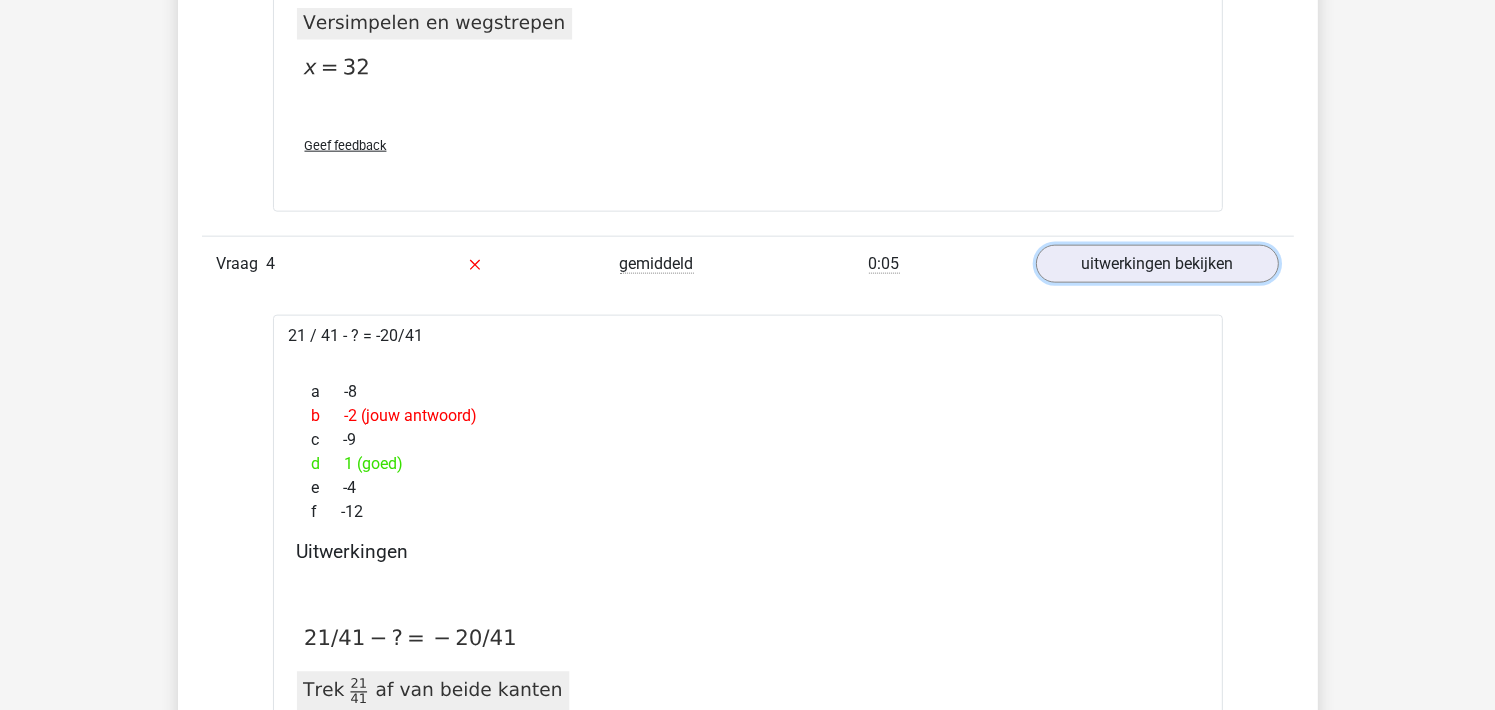 scroll, scrollTop: 2437, scrollLeft: 0, axis: vertical 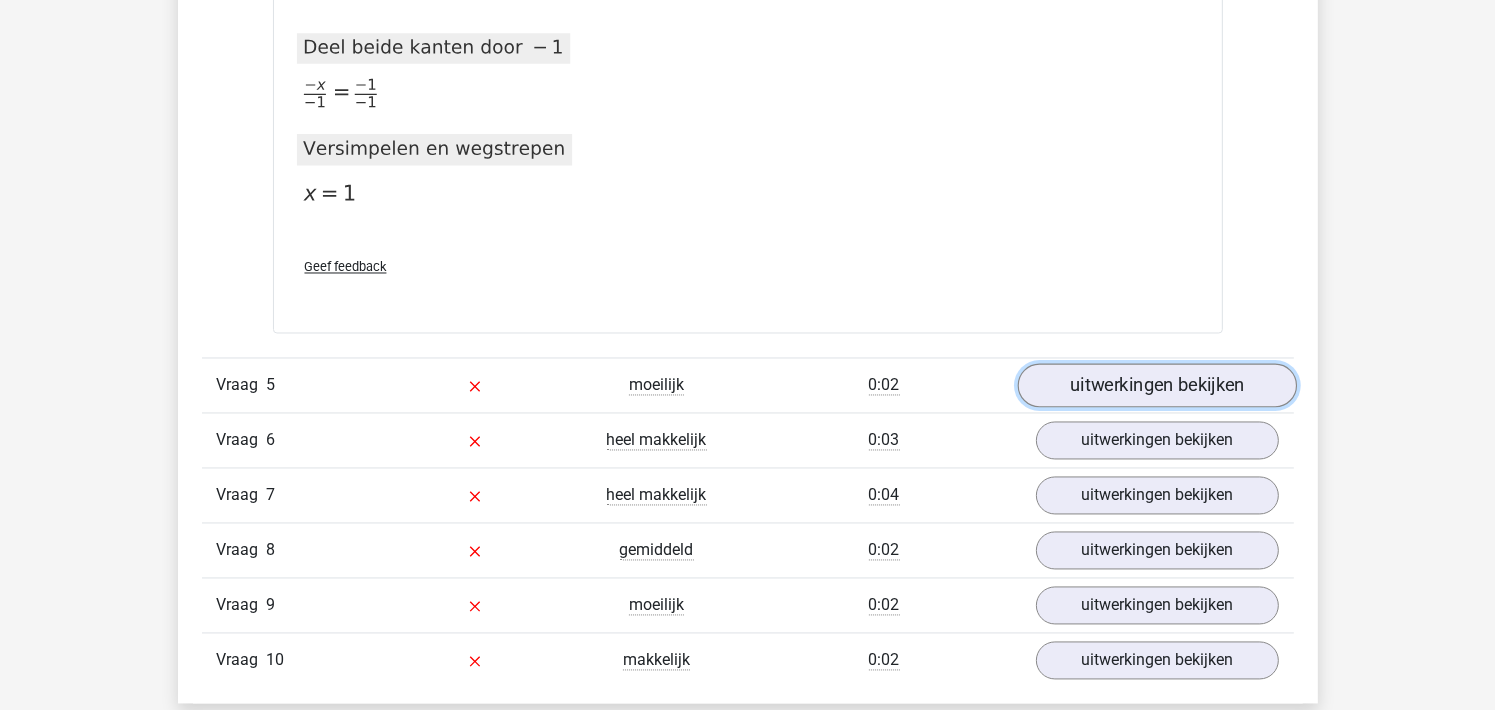 click on "uitwerkingen bekijken" at bounding box center (1156, 386) 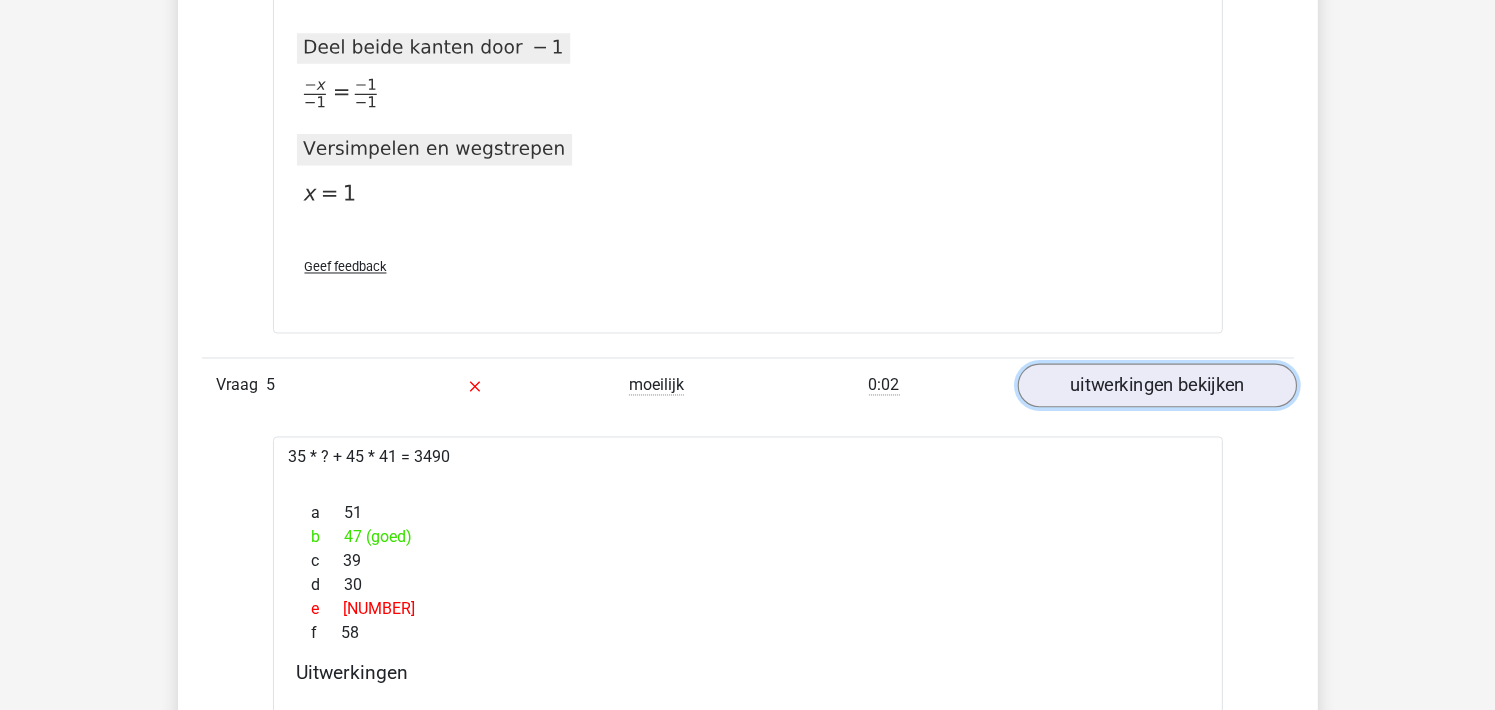 click on "uitwerkingen bekijken" at bounding box center (1156, 386) 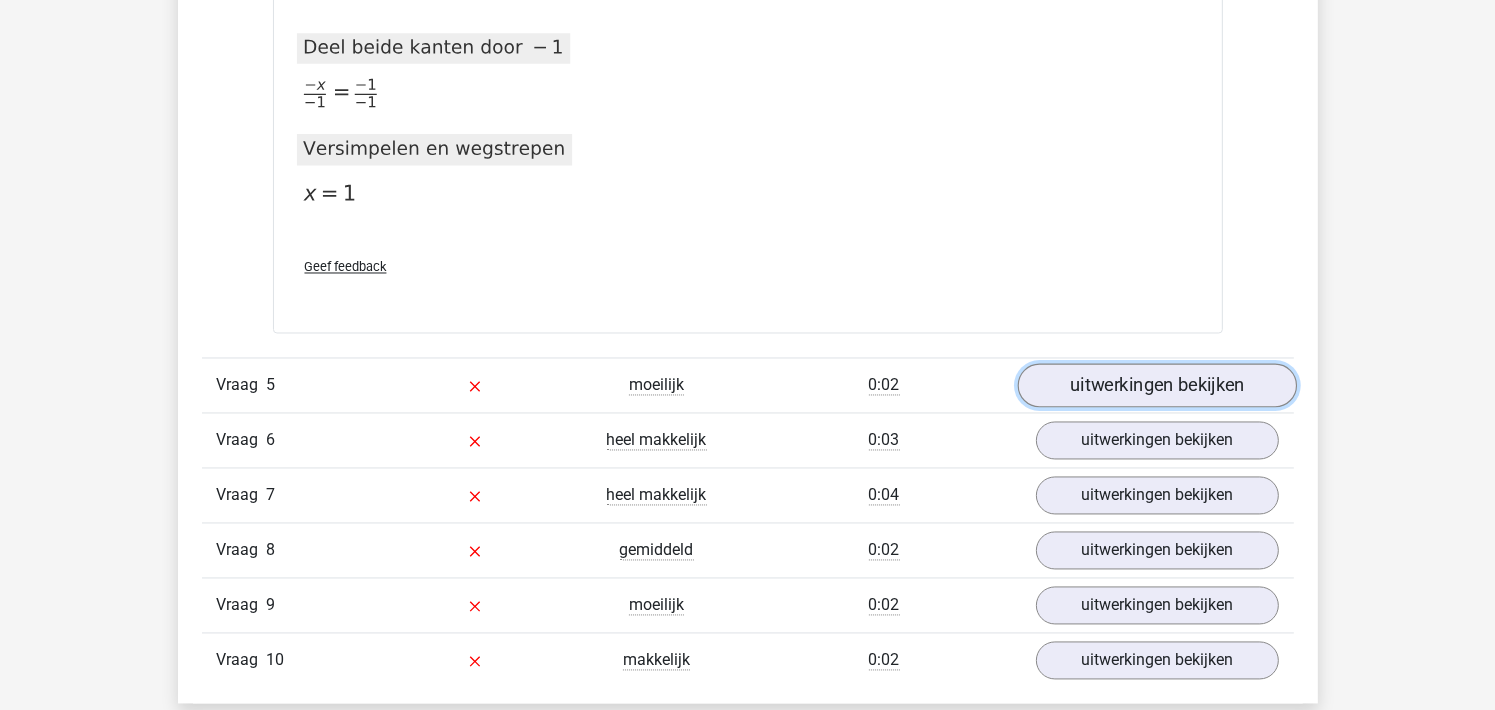 click on "uitwerkingen bekijken" at bounding box center [1156, 386] 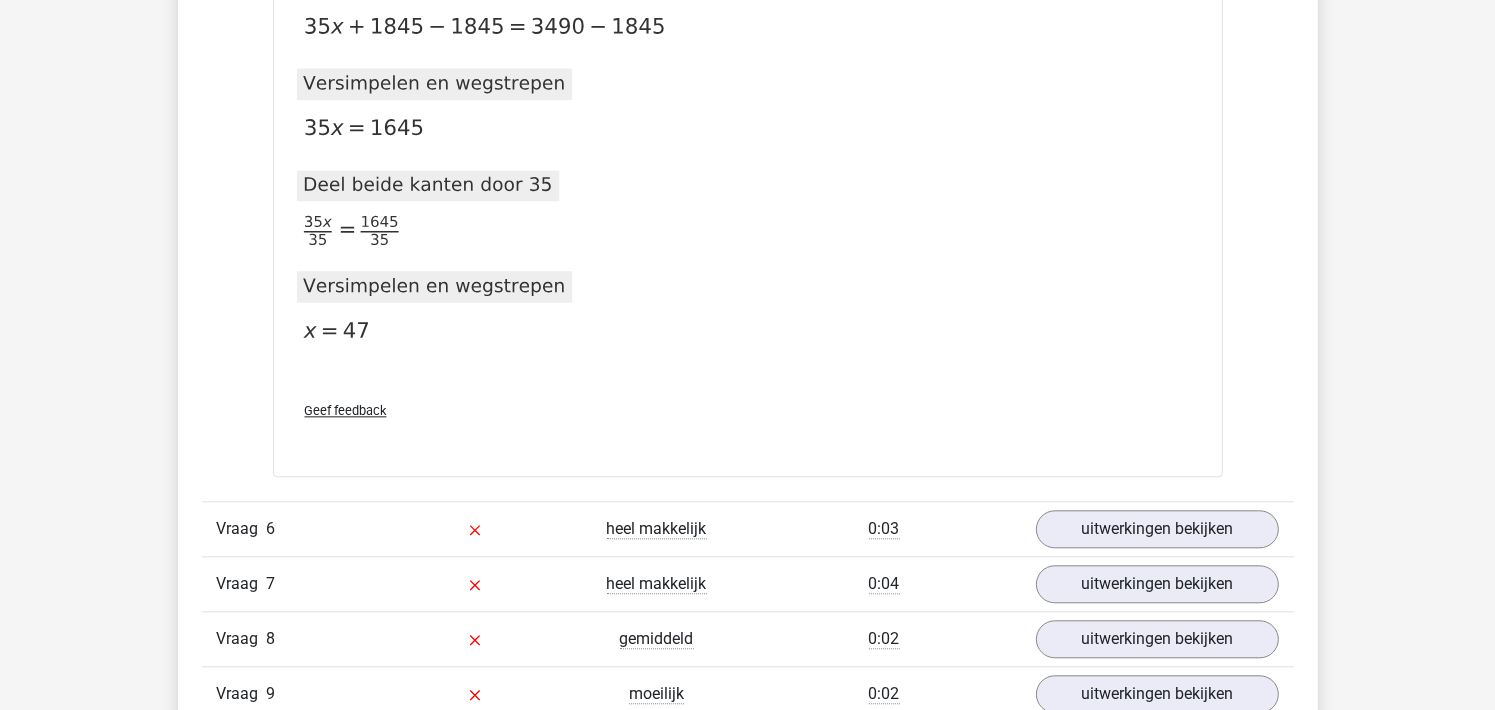scroll, scrollTop: 4729, scrollLeft: 0, axis: vertical 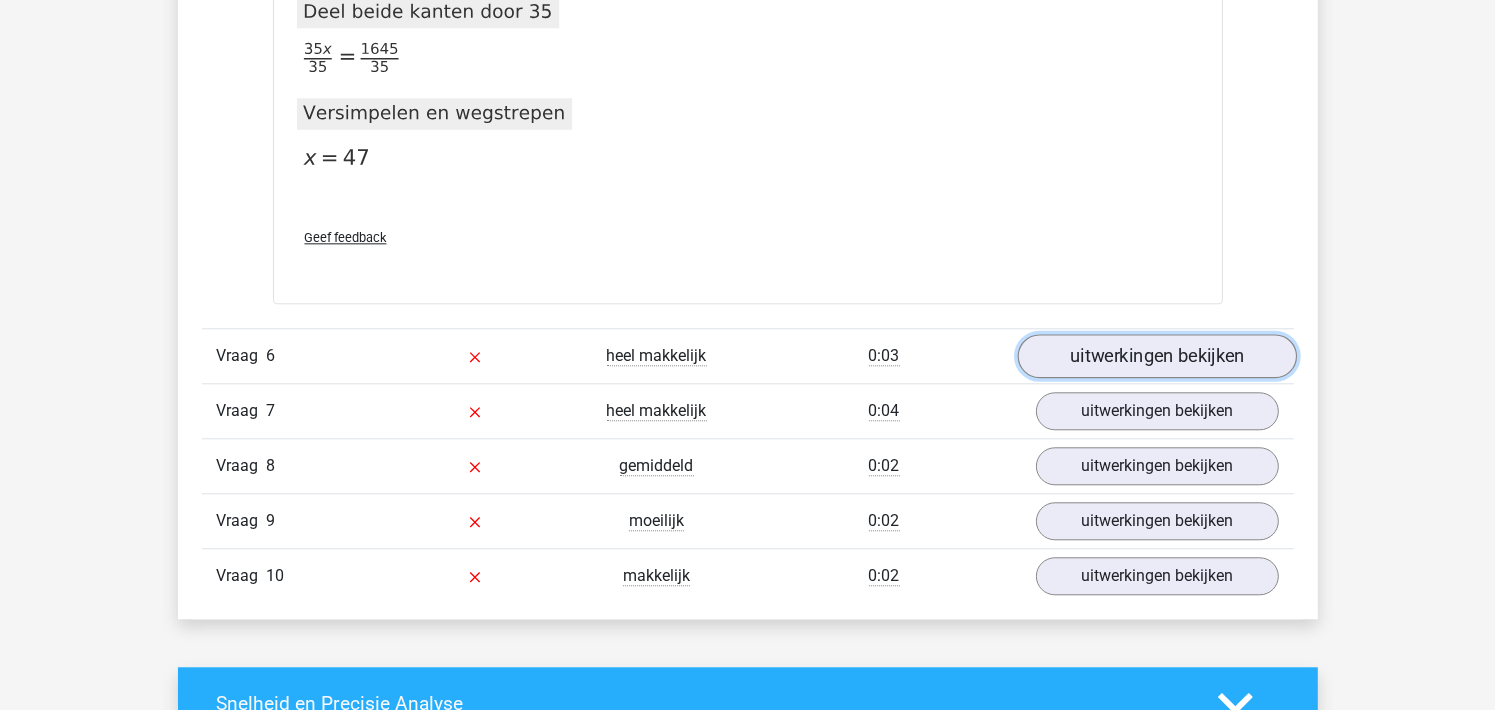 click on "uitwerkingen bekijken" at bounding box center [1156, 357] 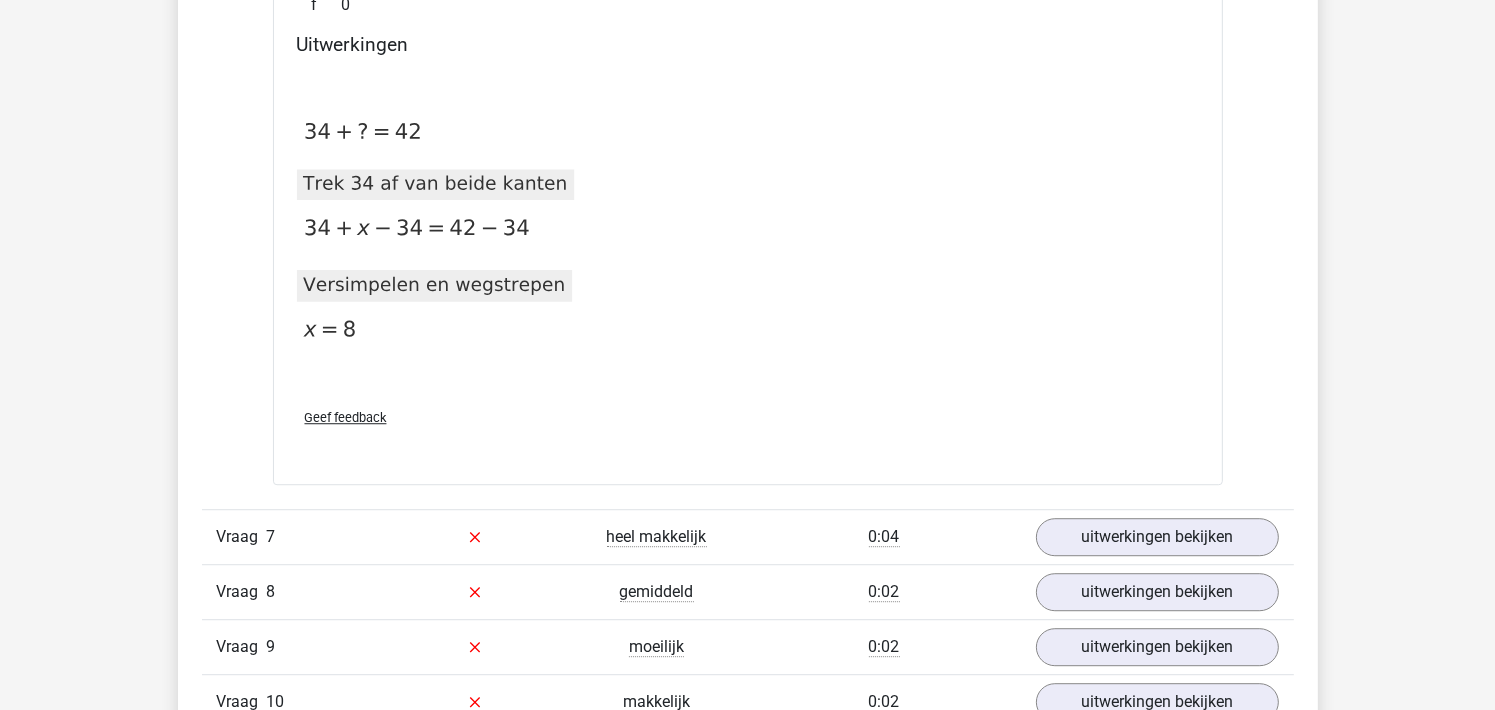 scroll, scrollTop: 5488, scrollLeft: 0, axis: vertical 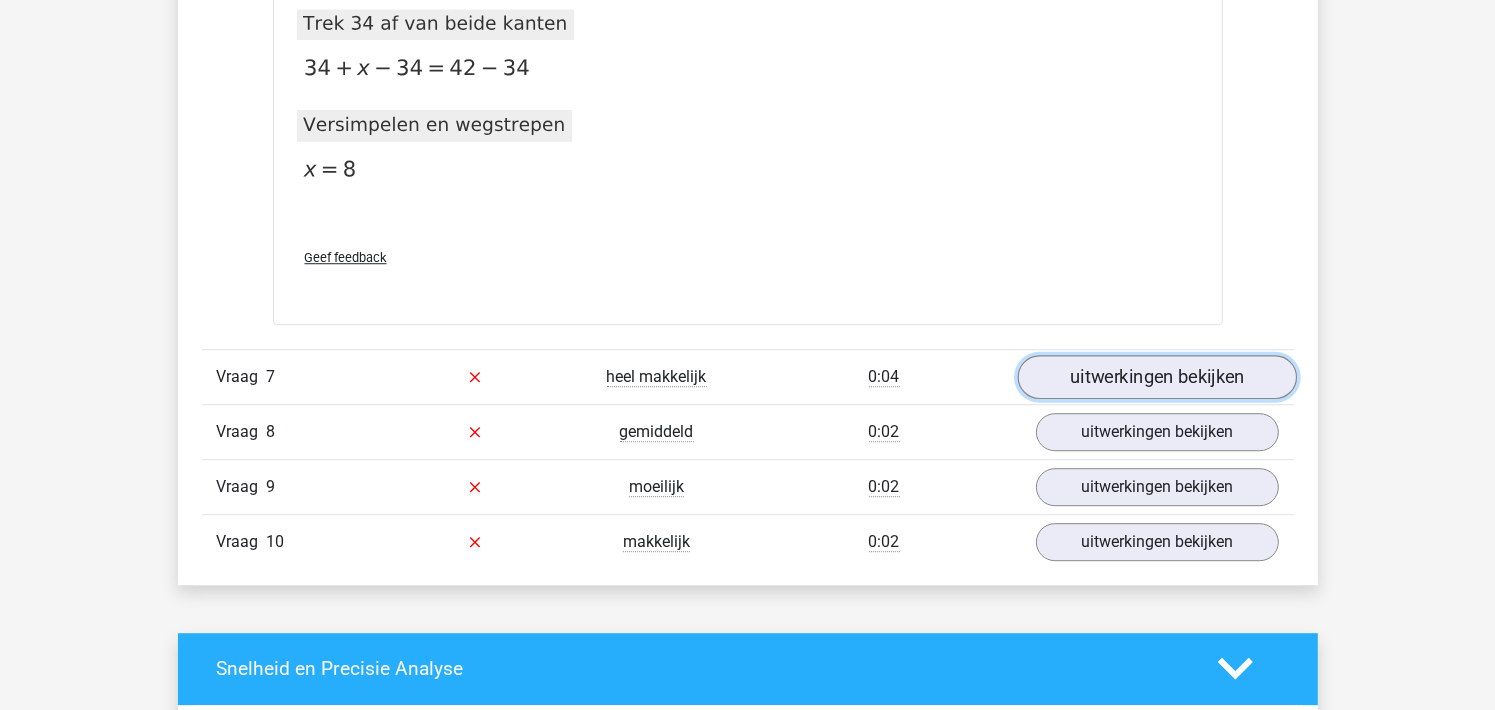 click on "uitwerkingen bekijken" at bounding box center (1156, 377) 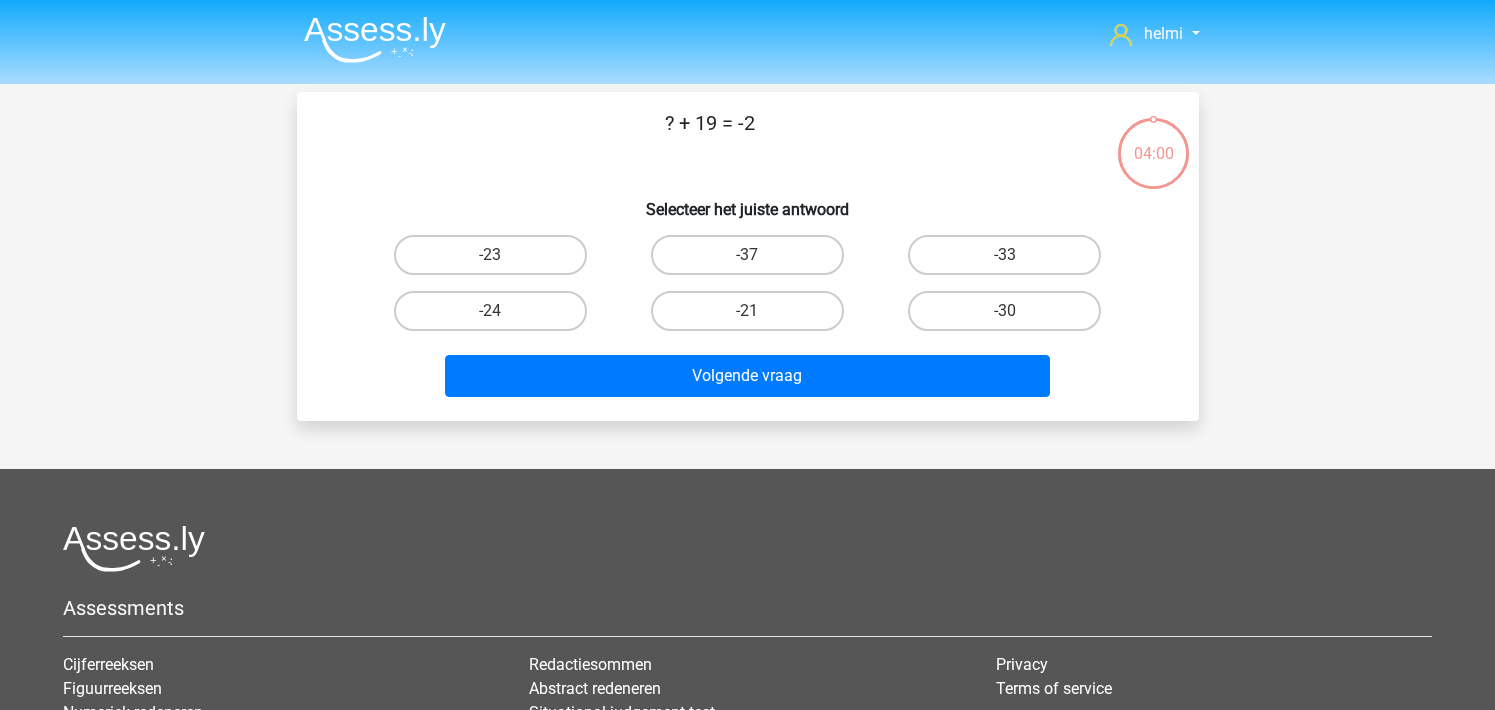 scroll, scrollTop: 92, scrollLeft: 0, axis: vertical 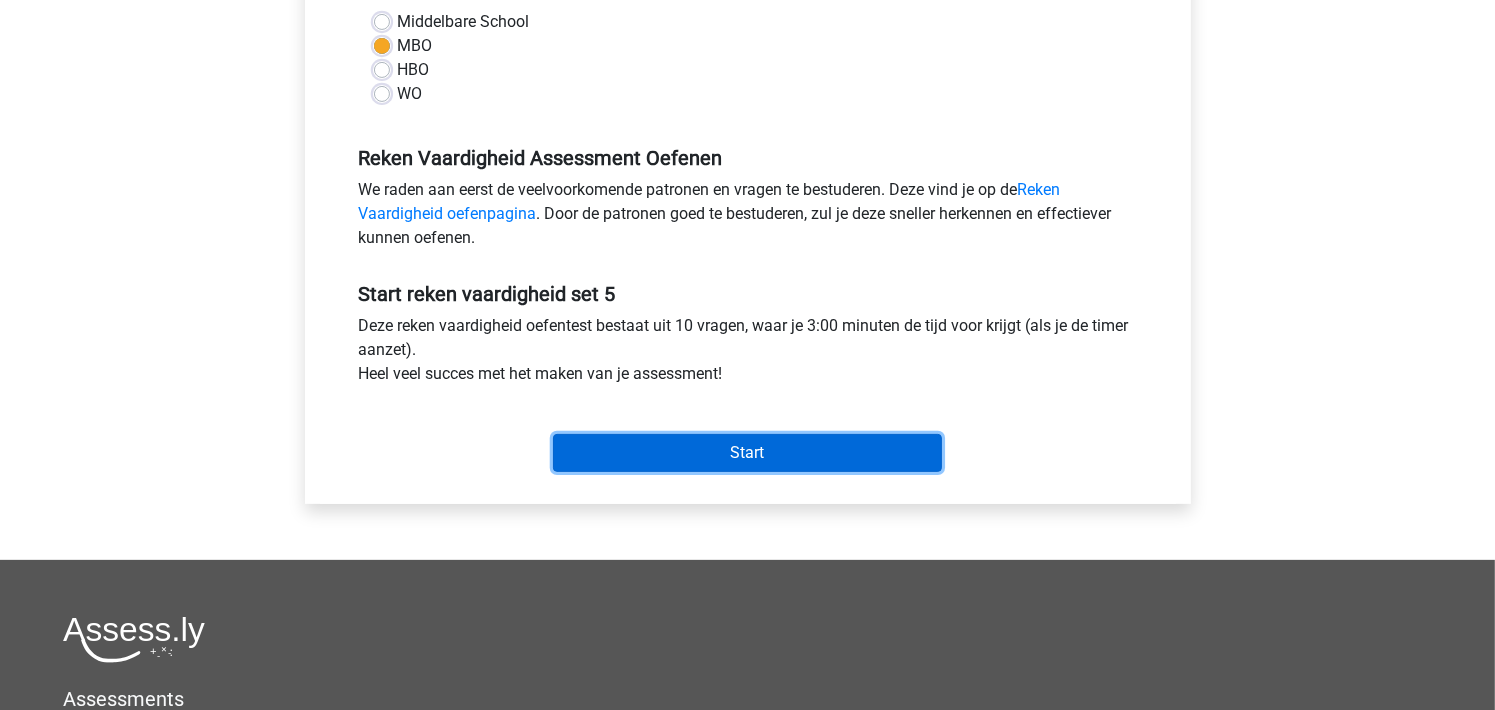 click on "Start" at bounding box center (747, 453) 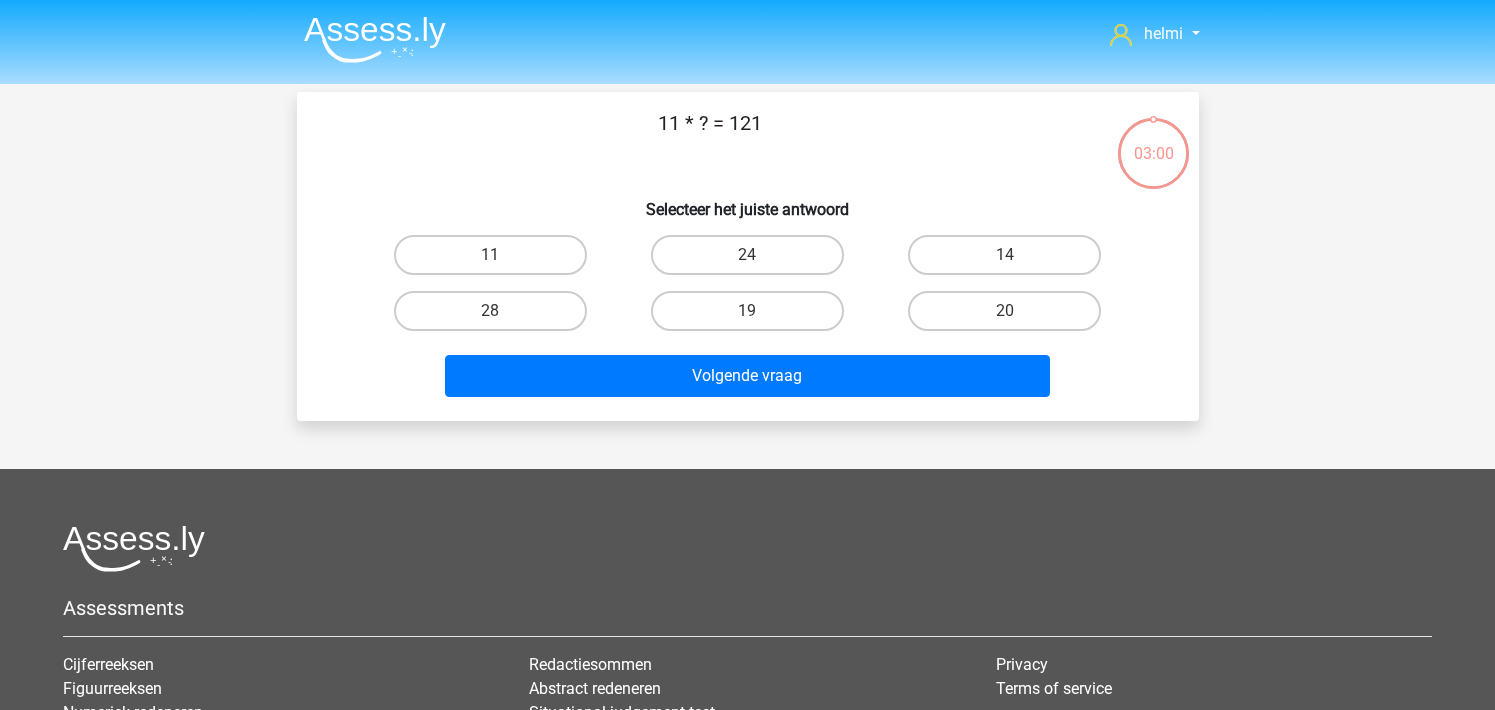 scroll, scrollTop: 0, scrollLeft: 0, axis: both 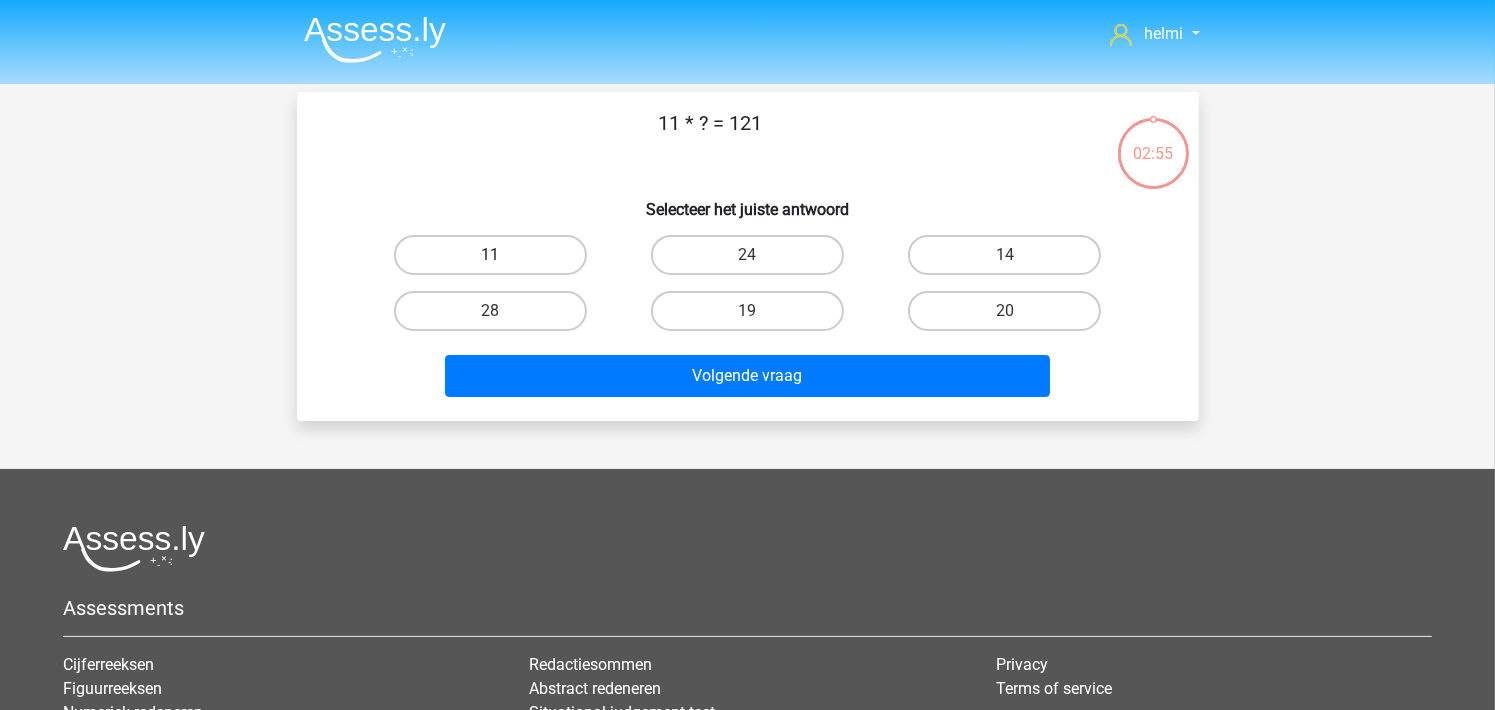 click on "11" at bounding box center [490, 255] 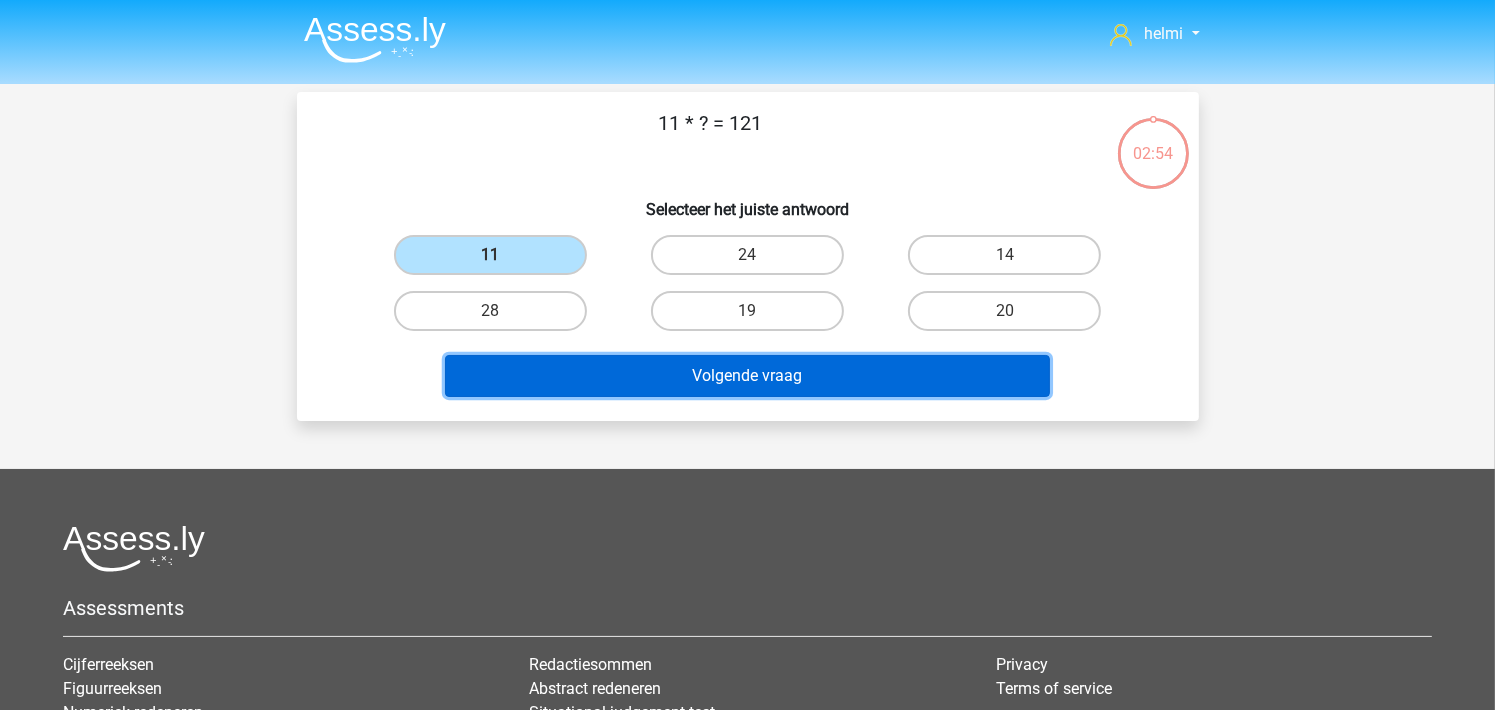 click on "Volgende vraag" at bounding box center [747, 376] 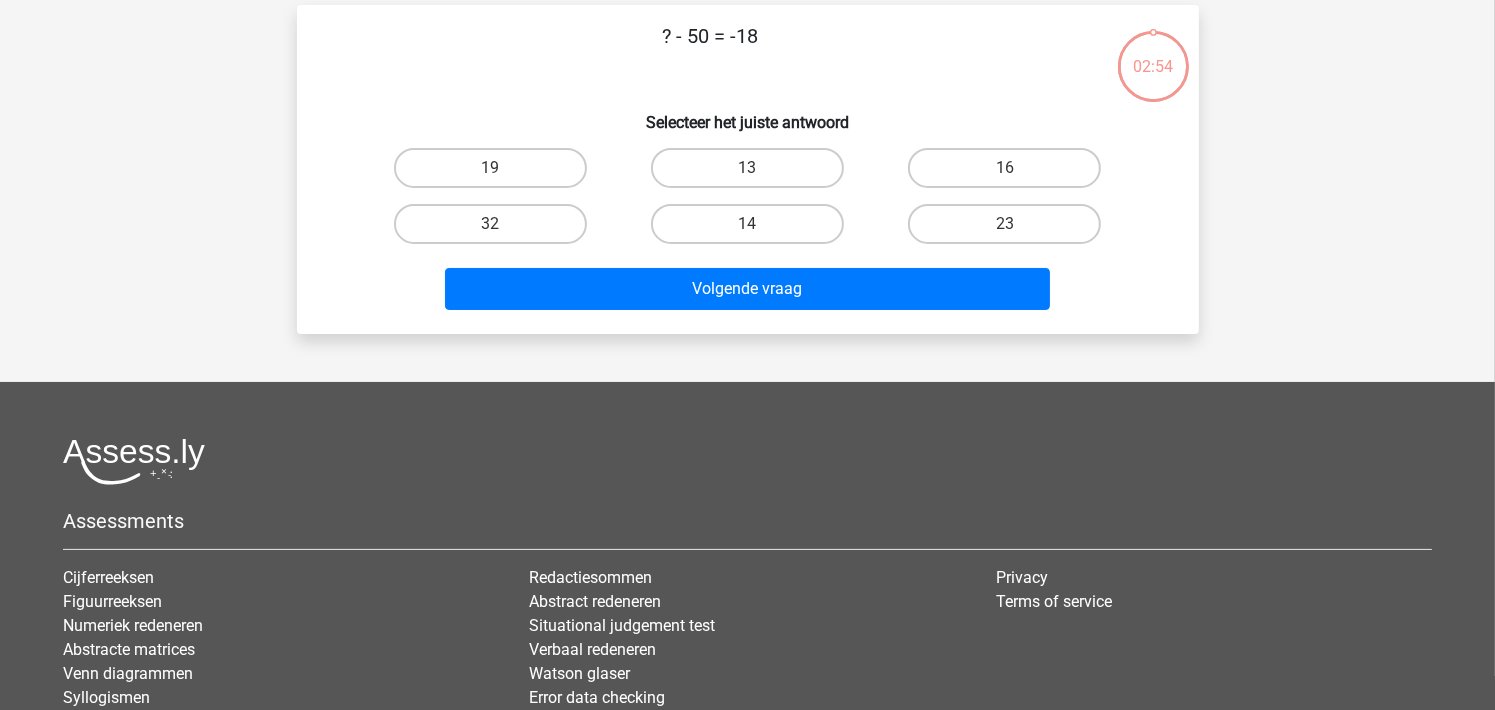 scroll, scrollTop: 92, scrollLeft: 0, axis: vertical 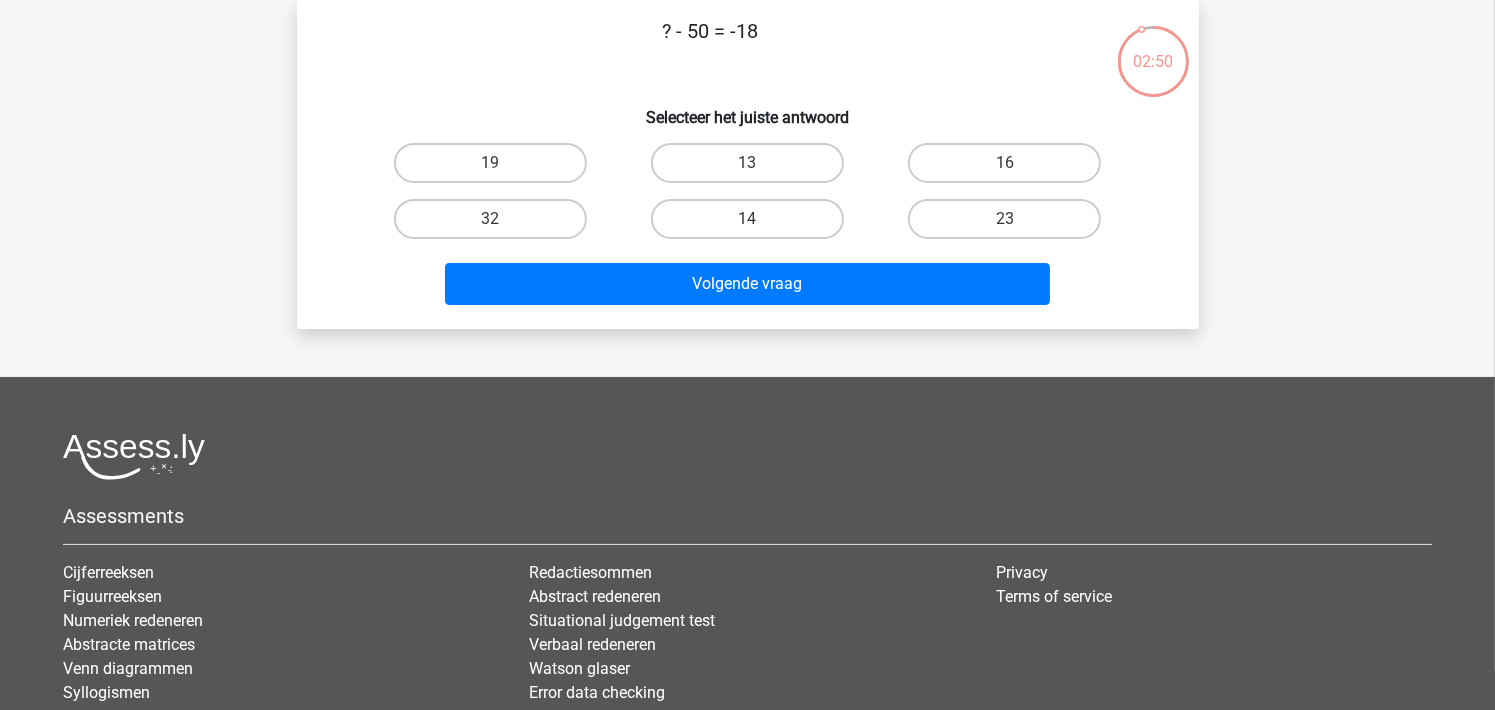 click on "Selecteer het juiste antwoord" at bounding box center (748, 109) 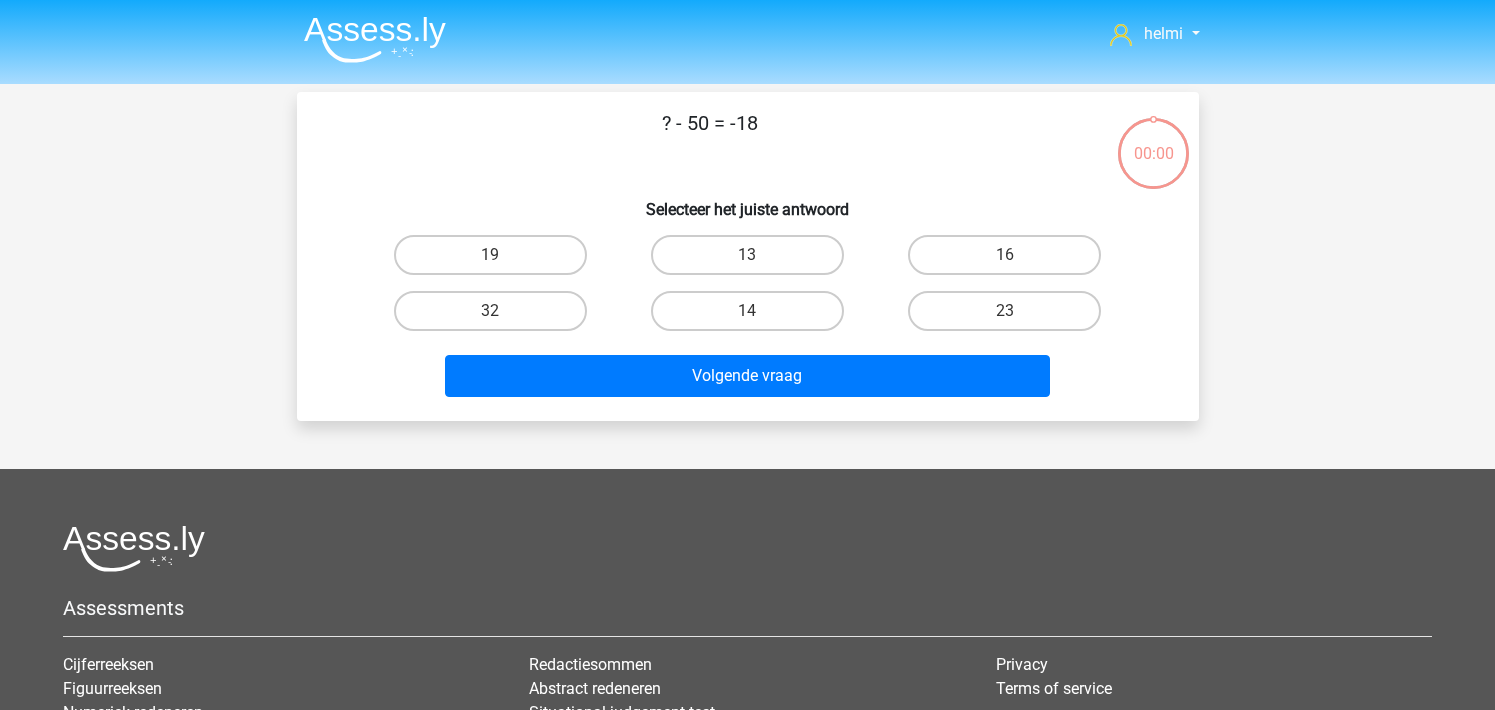 scroll, scrollTop: 92, scrollLeft: 0, axis: vertical 